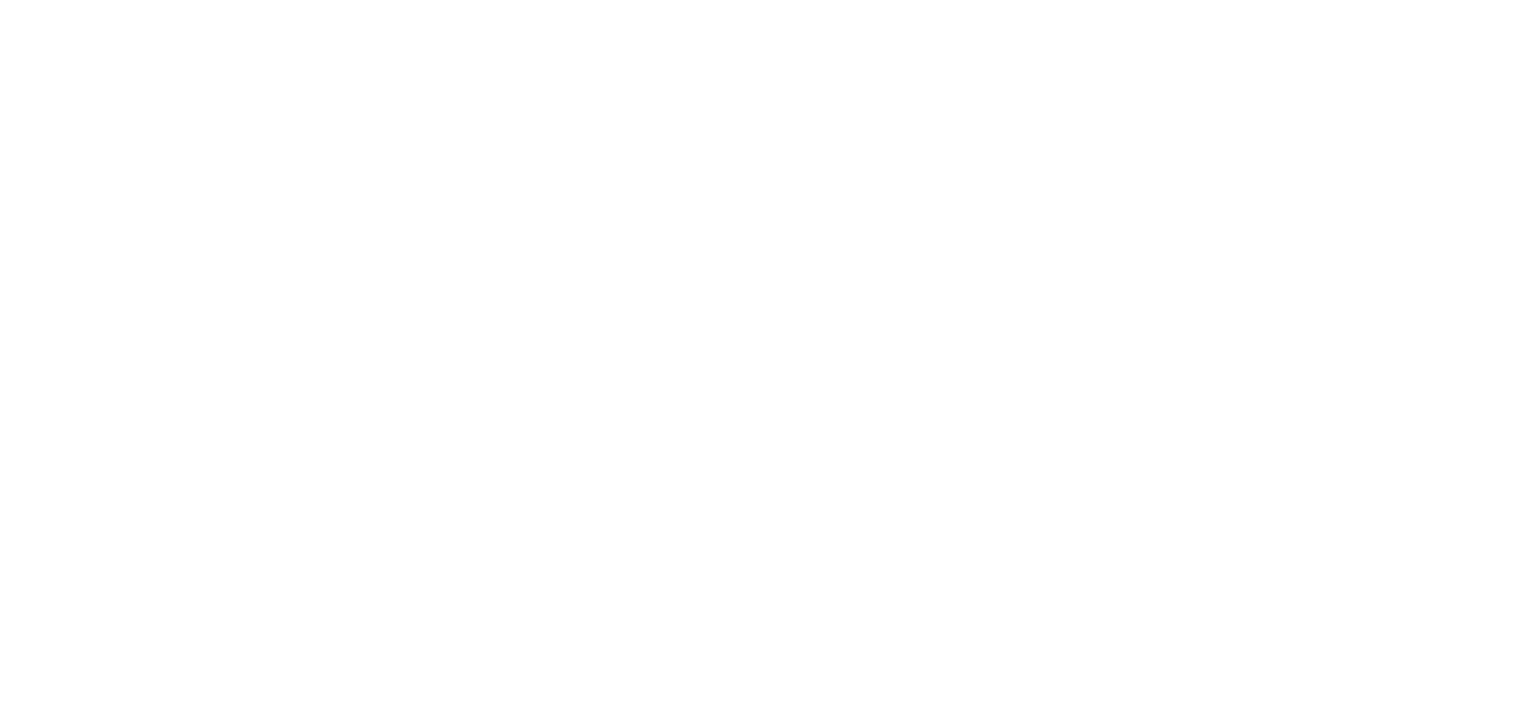 scroll, scrollTop: 0, scrollLeft: 0, axis: both 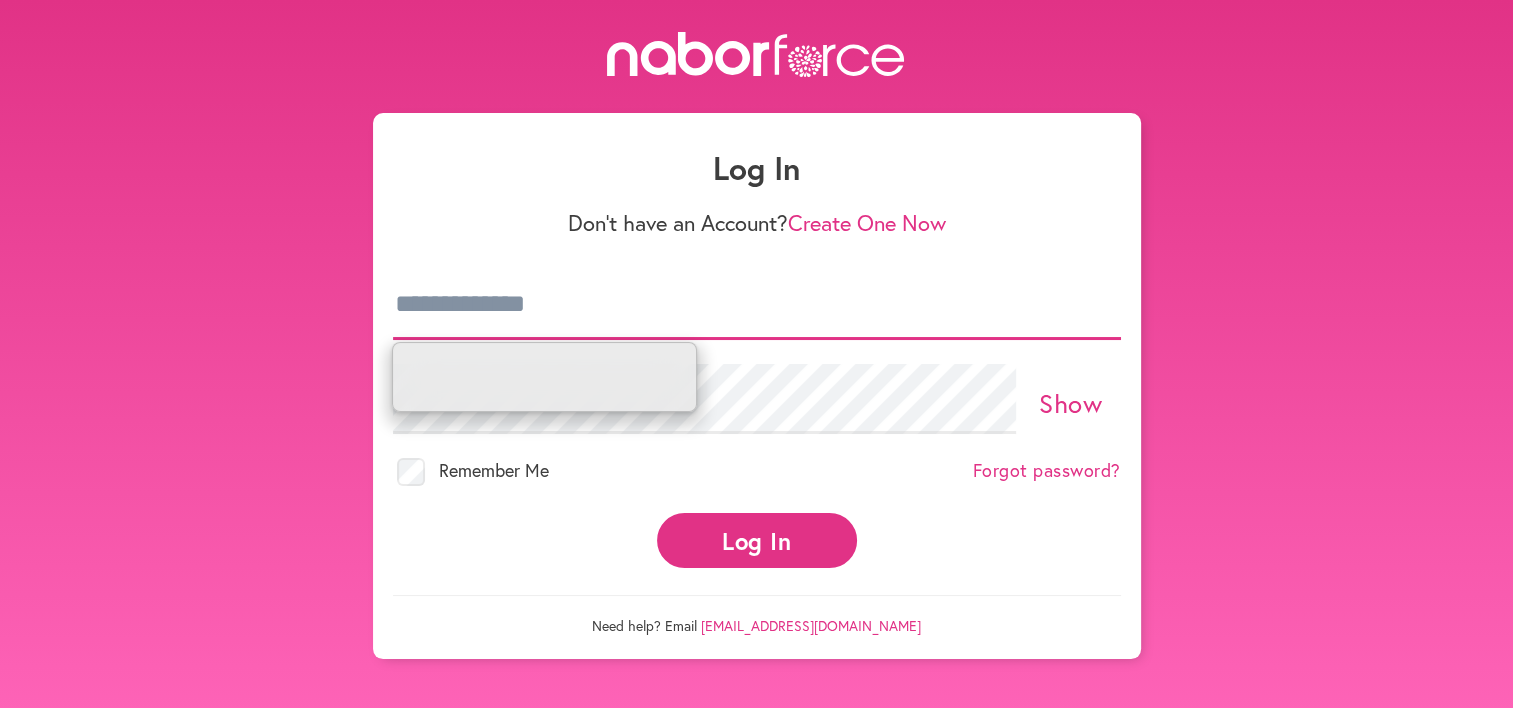 click at bounding box center [757, 305] 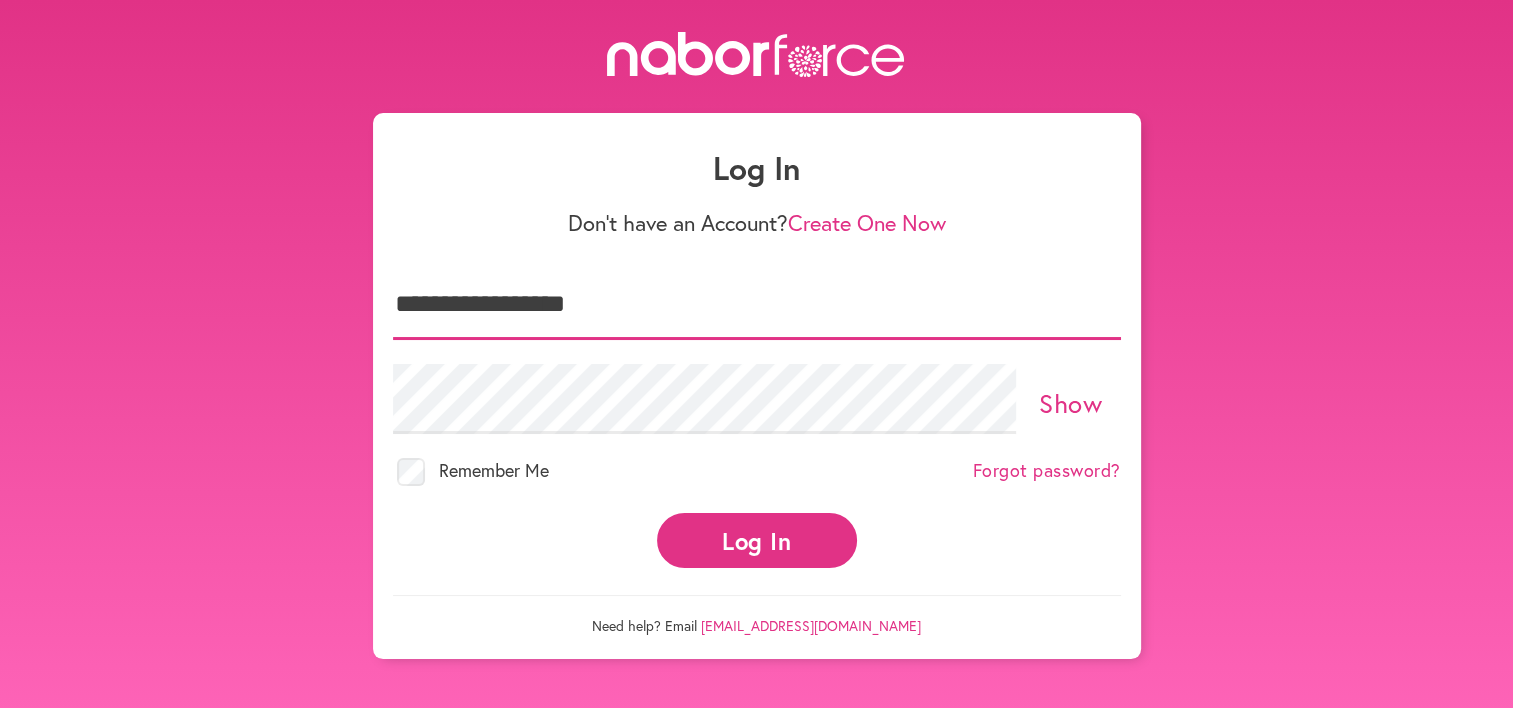 type on "**********" 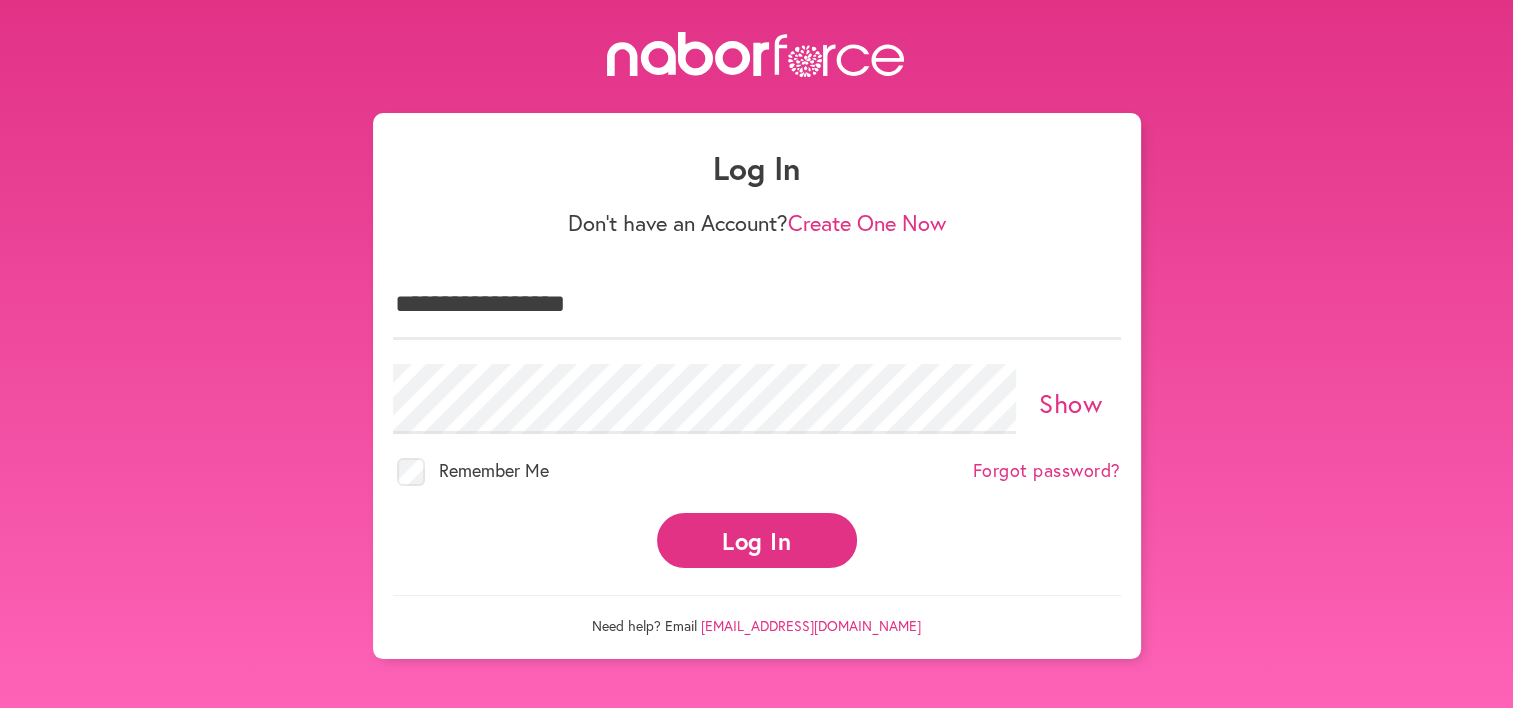 click on "Log In" at bounding box center (757, 540) 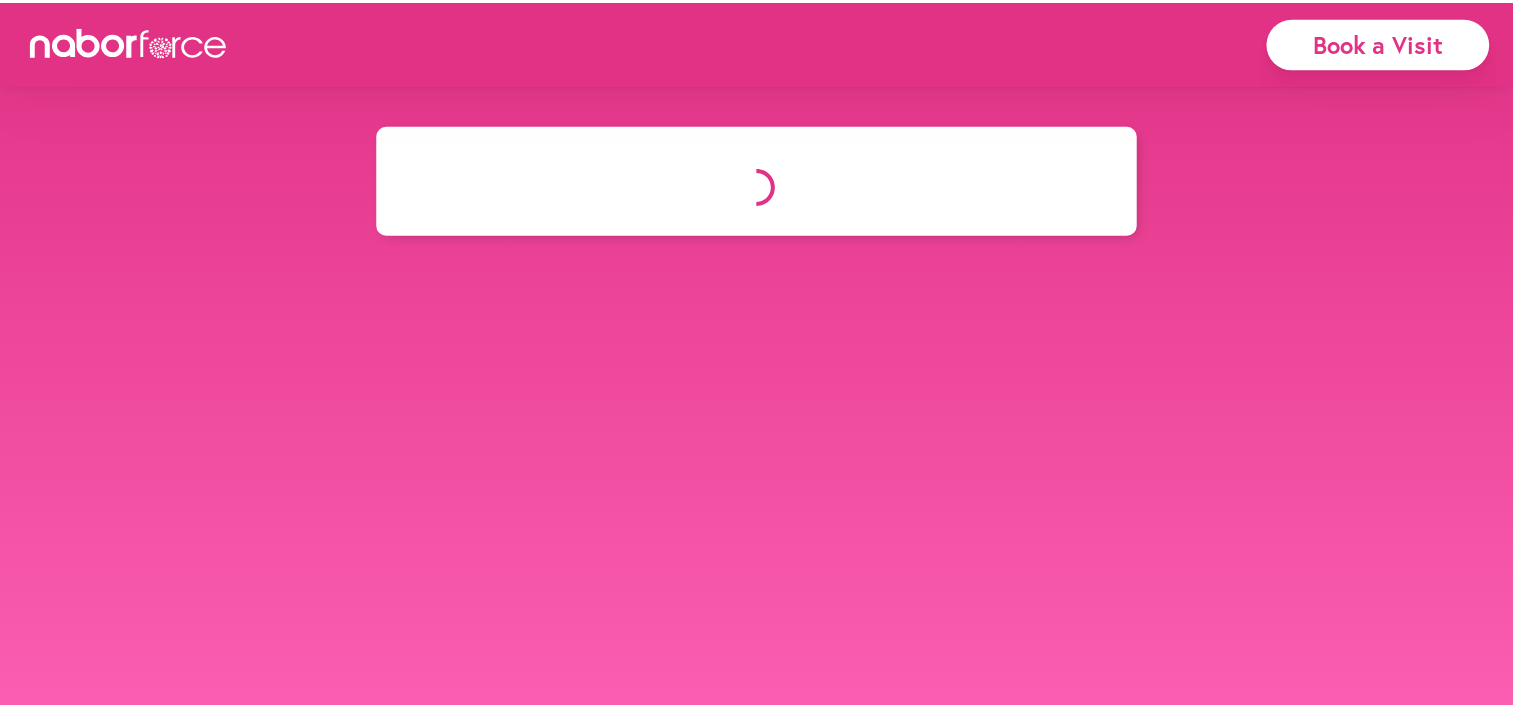scroll, scrollTop: 0, scrollLeft: 0, axis: both 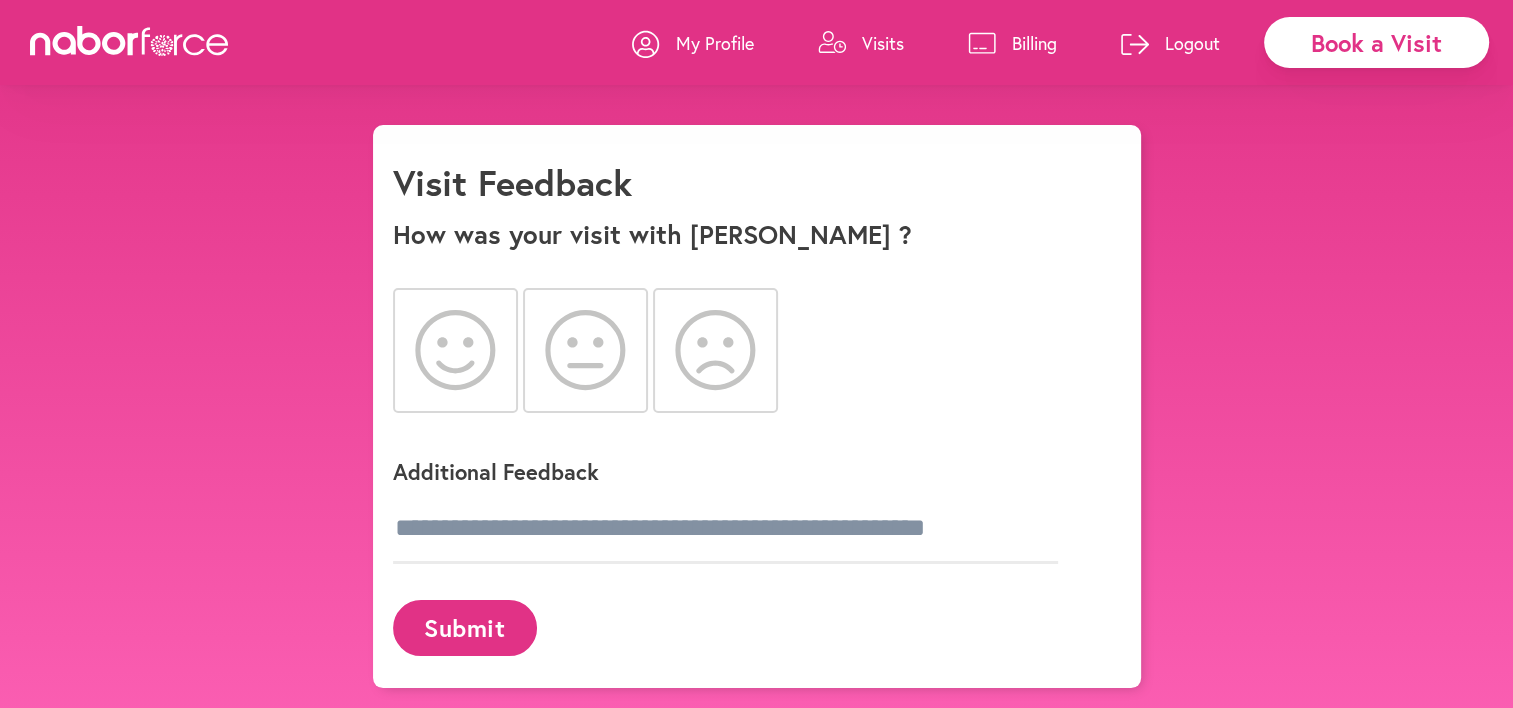 click 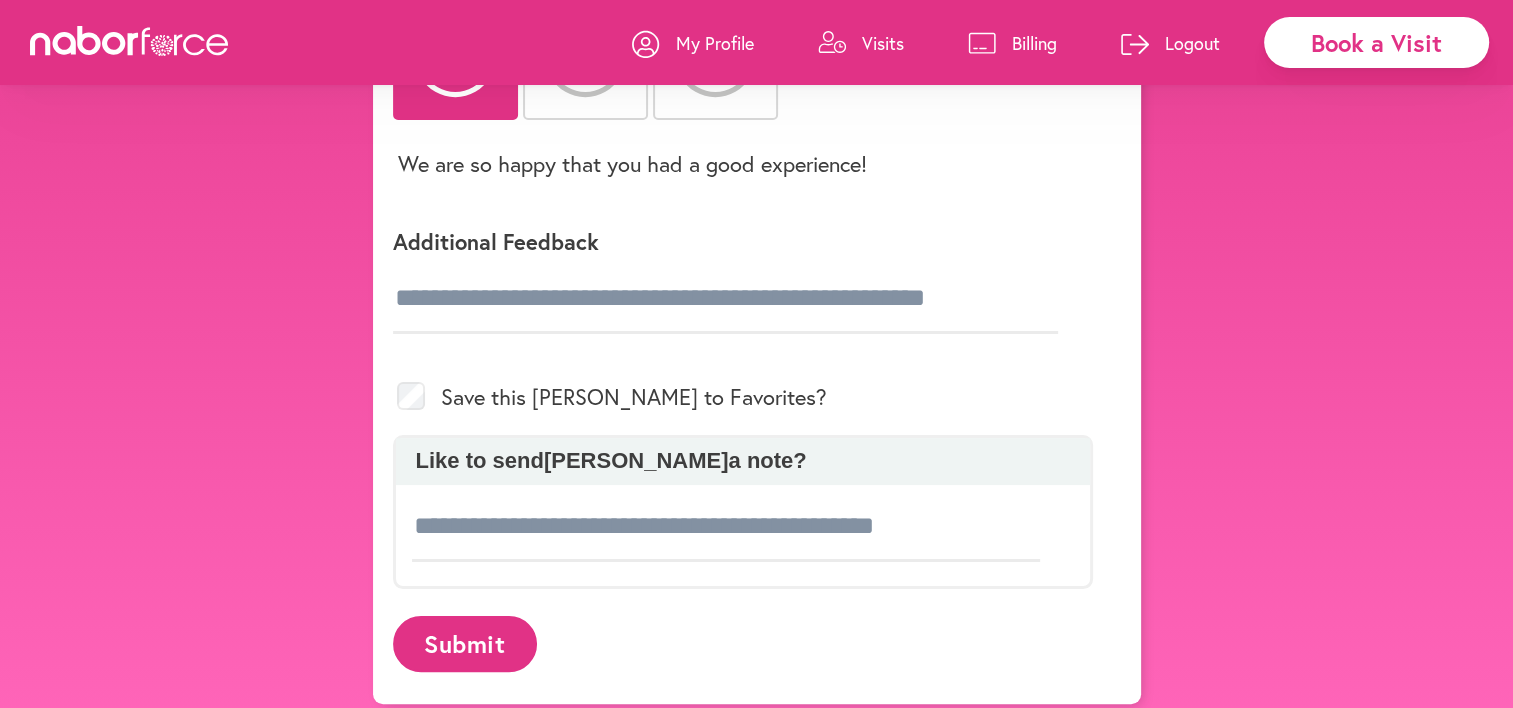 scroll, scrollTop: 300, scrollLeft: 0, axis: vertical 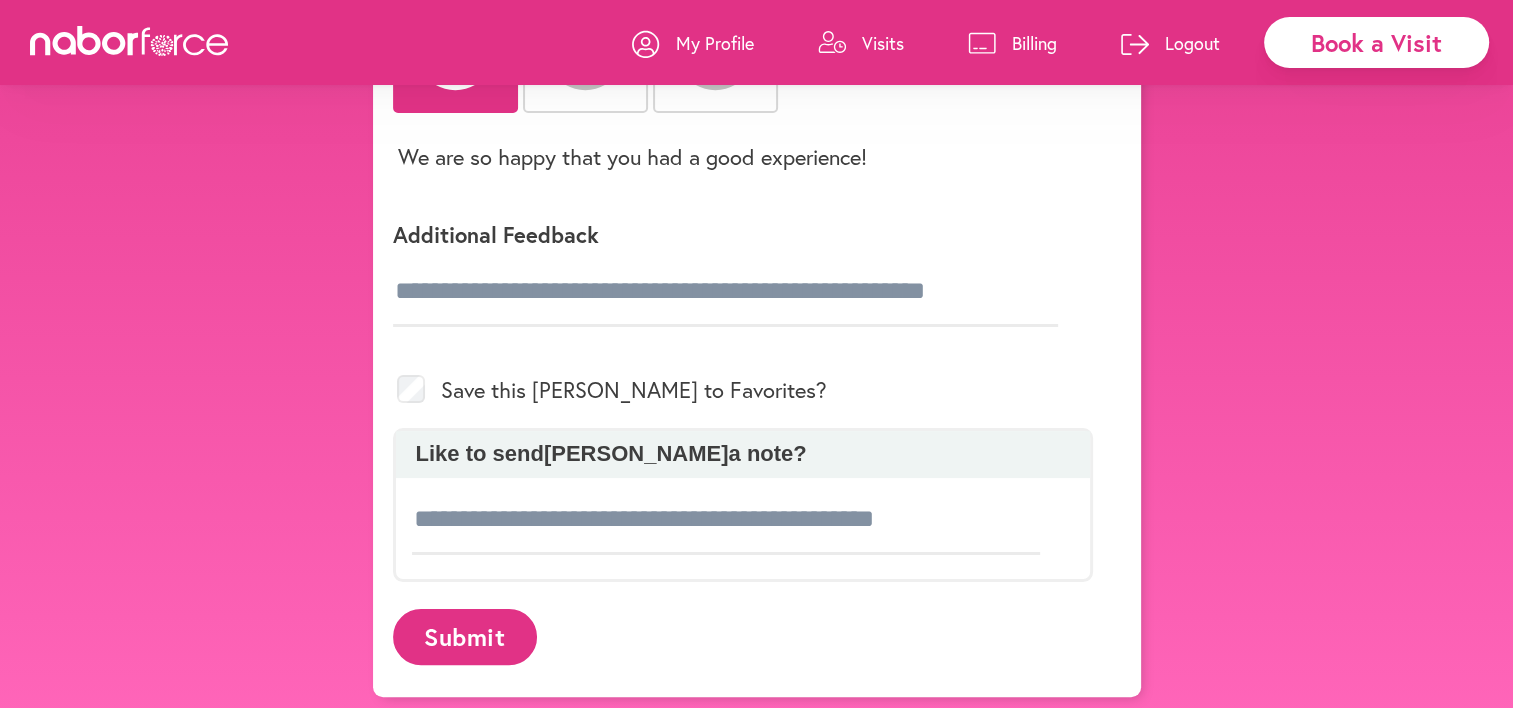 click on "Additional Feedback" 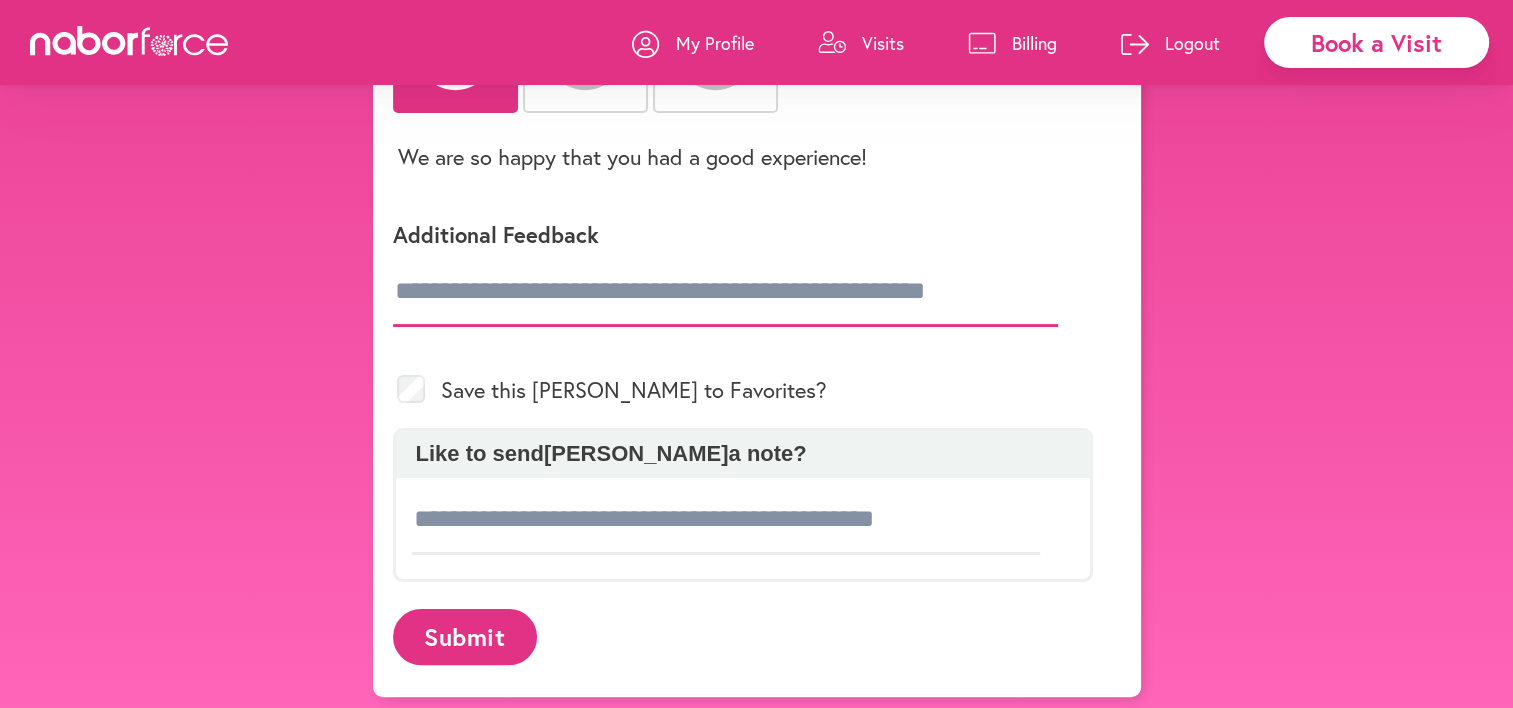 click at bounding box center (725, 292) 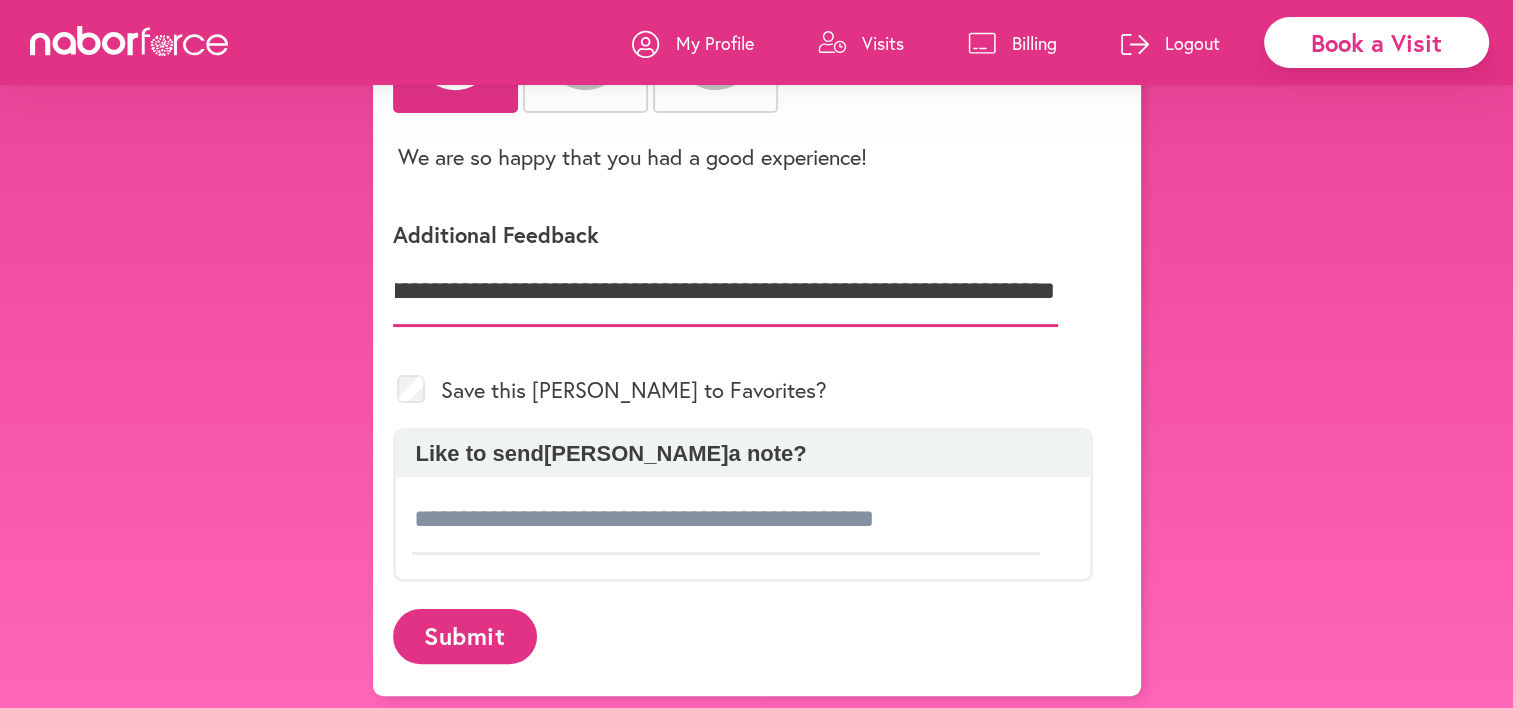 scroll, scrollTop: 0, scrollLeft: 636, axis: horizontal 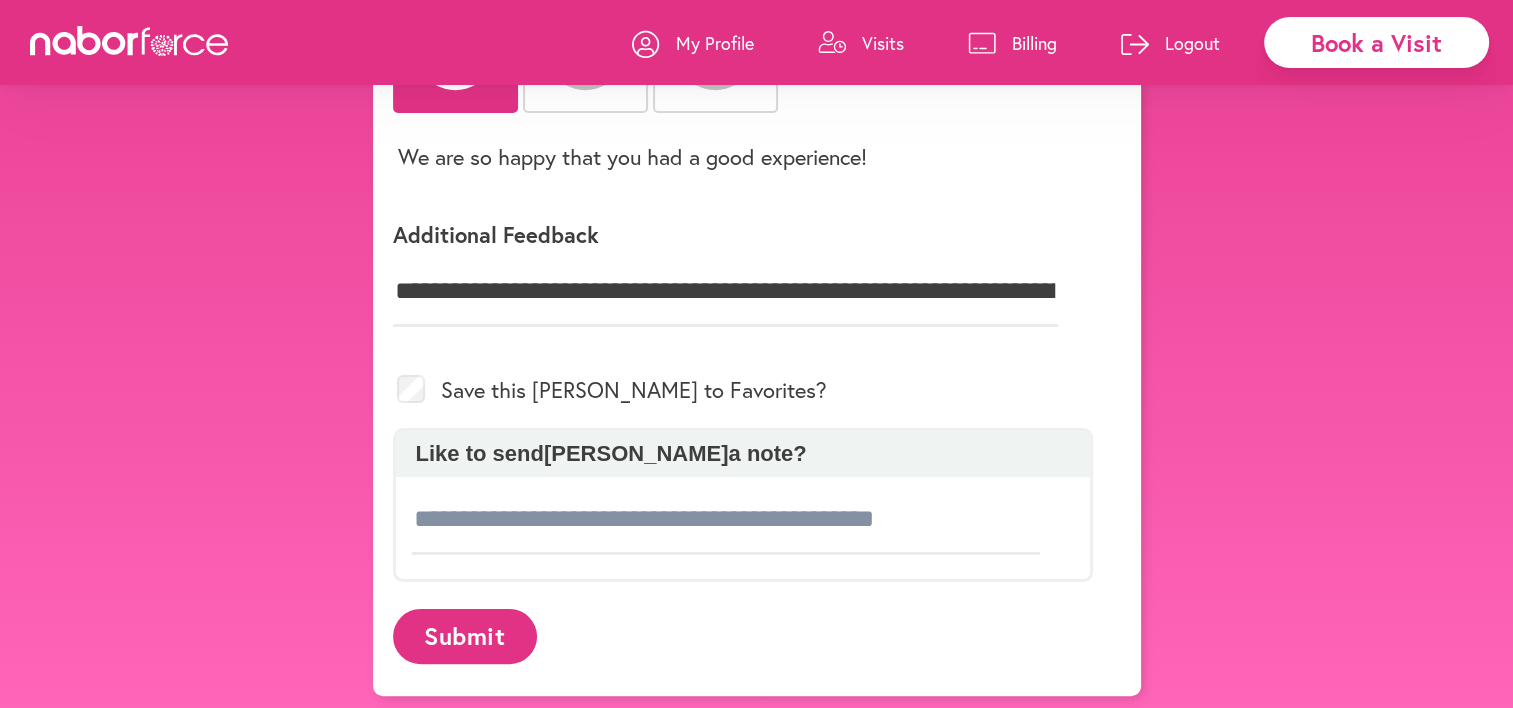 click on "**********" 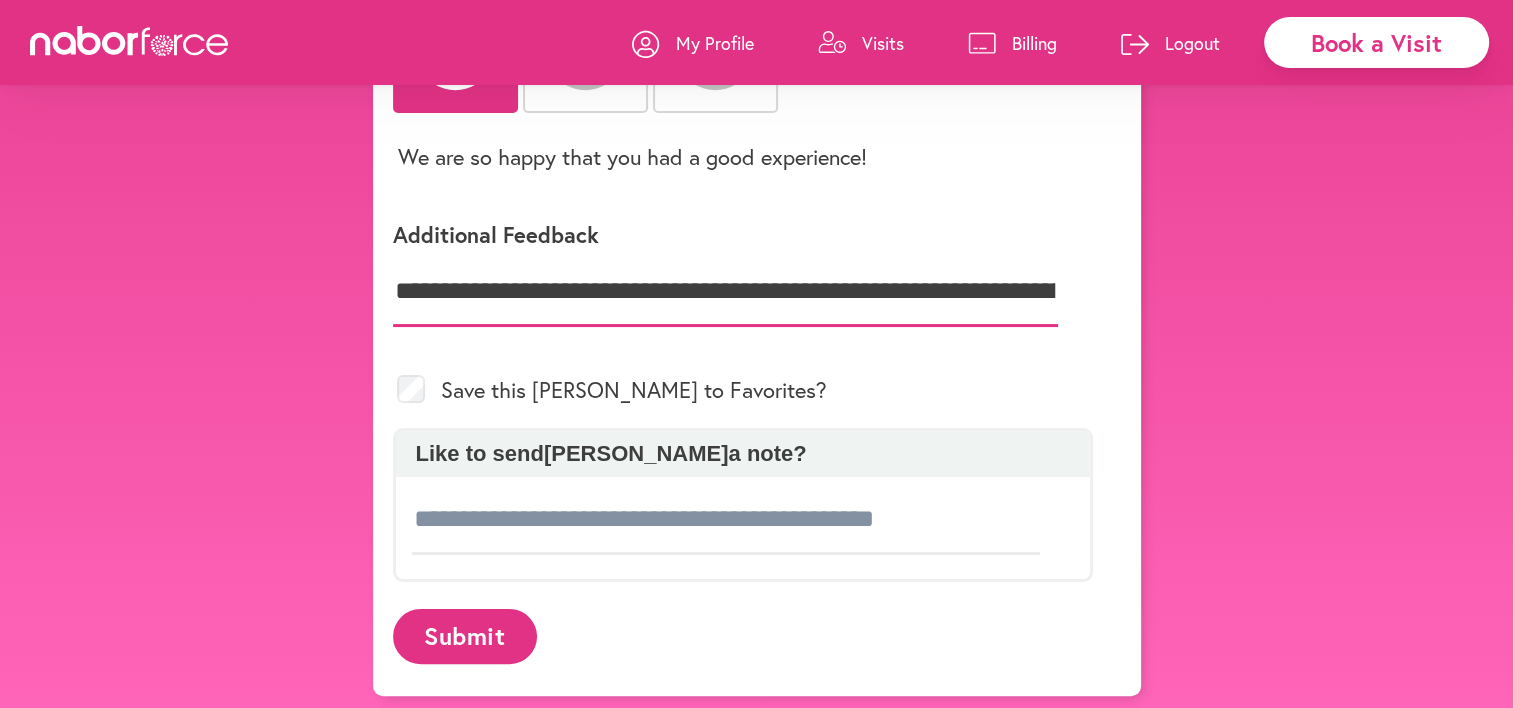 click on "**********" at bounding box center [725, 291] 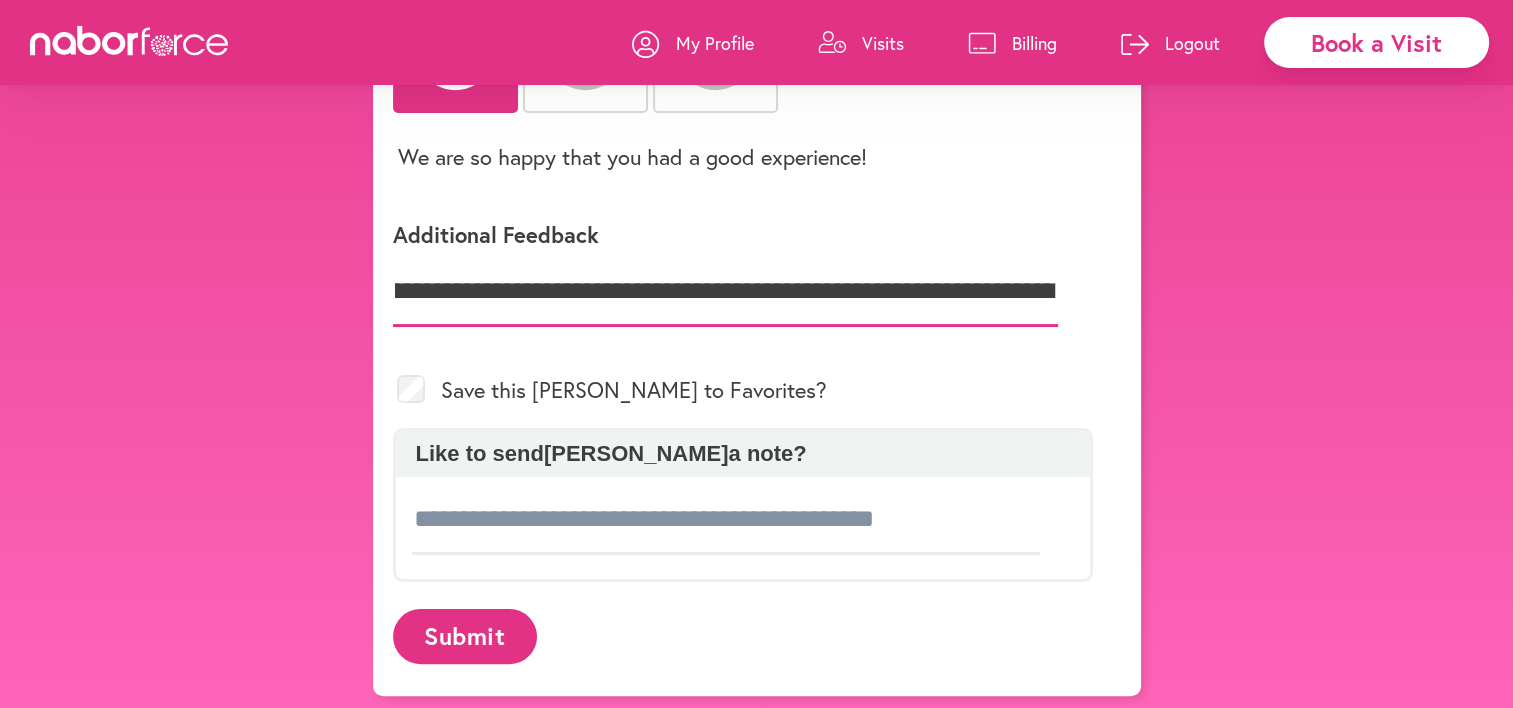 scroll, scrollTop: 0, scrollLeft: 331, axis: horizontal 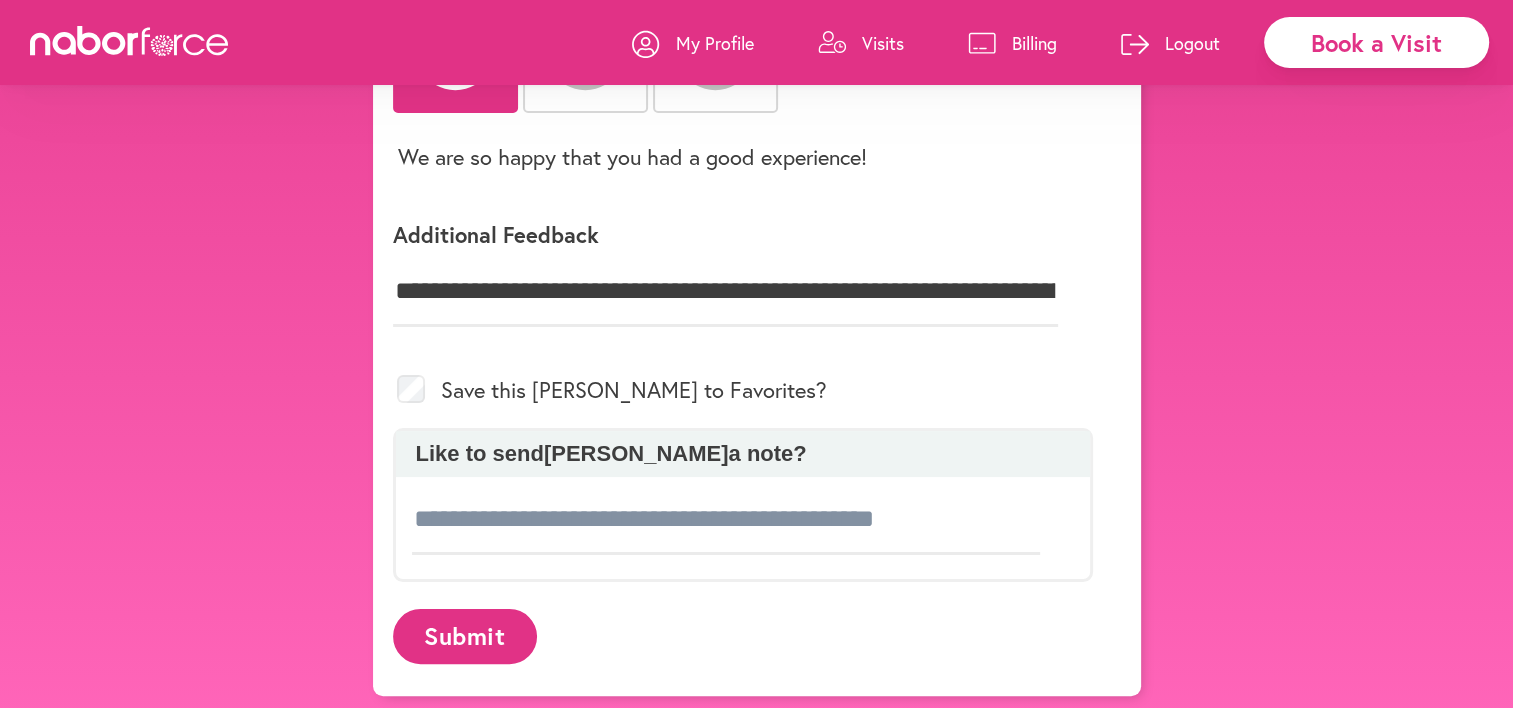 click on "**********" 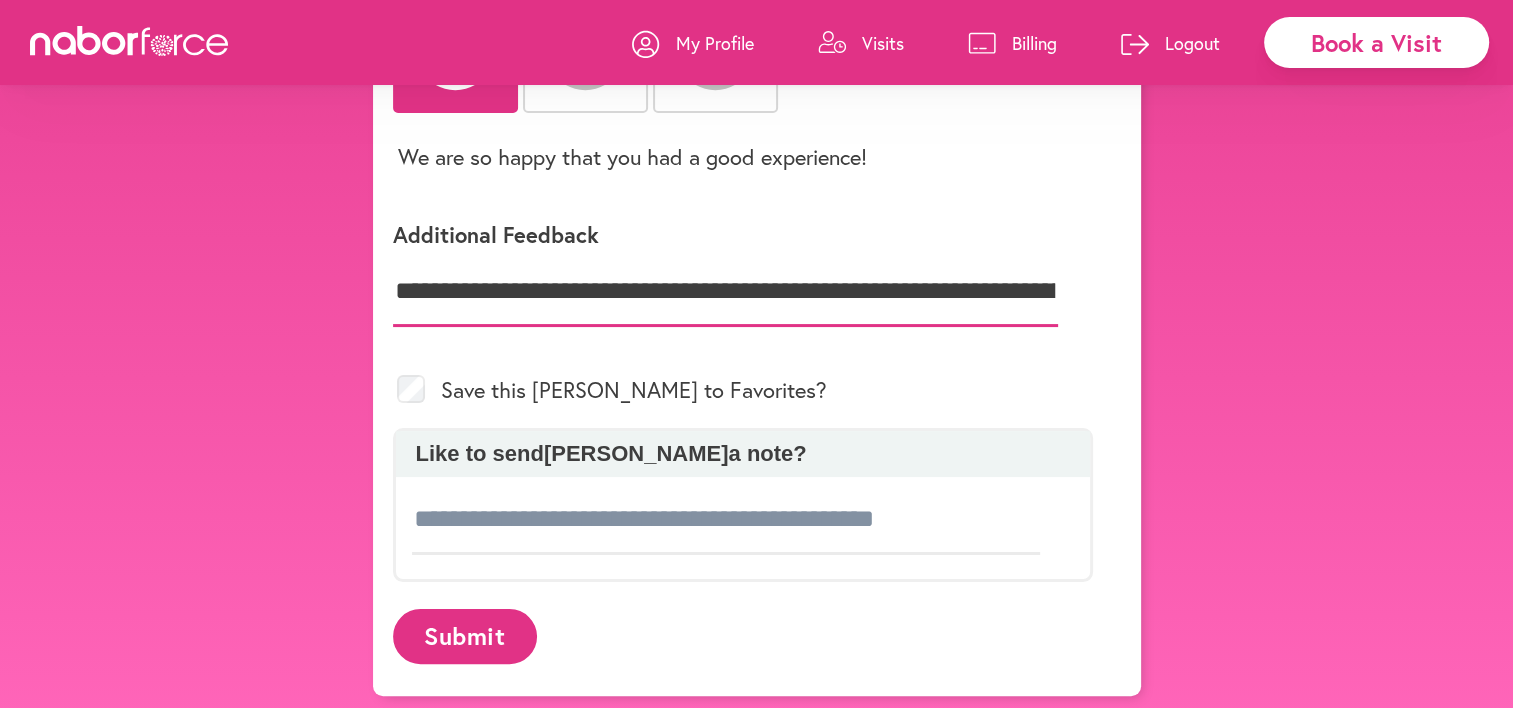 click on "**********" at bounding box center (725, 291) 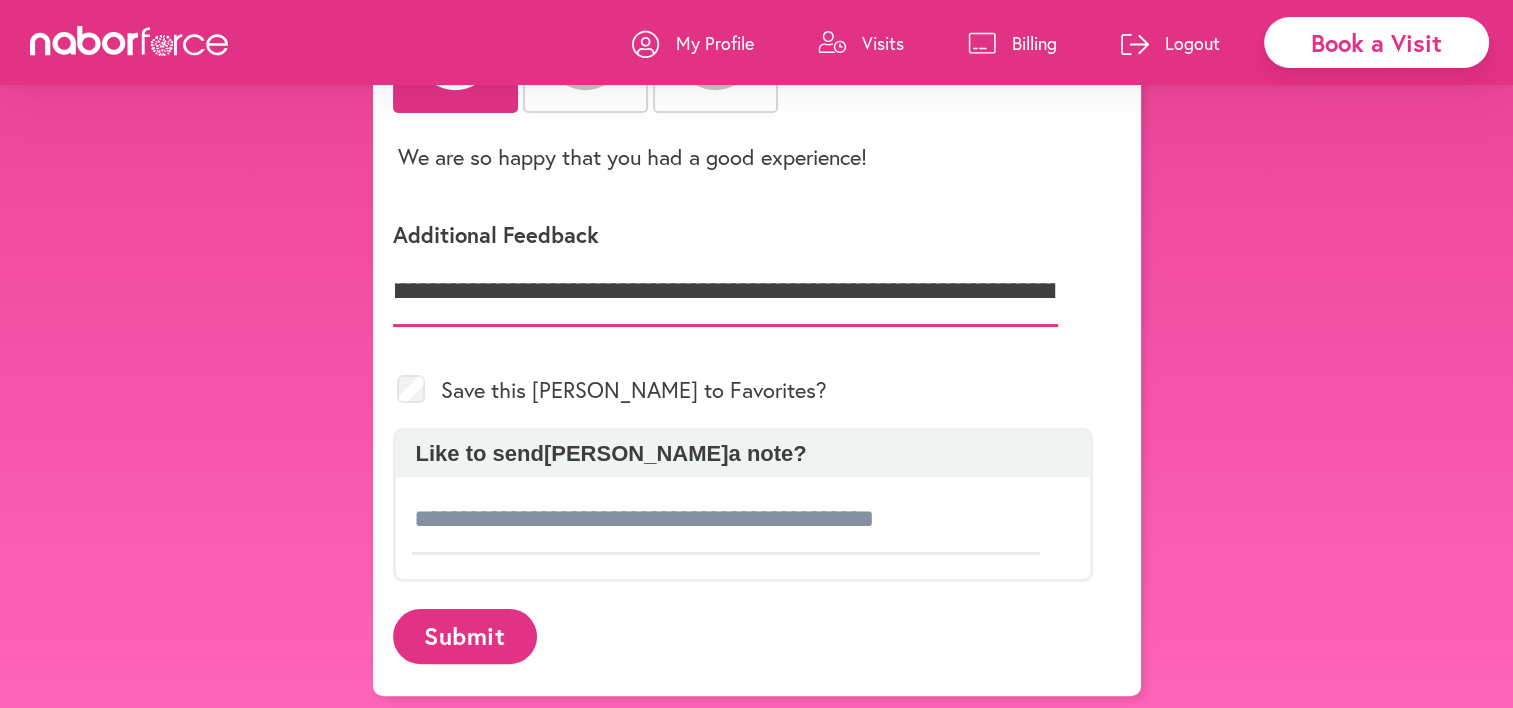 scroll, scrollTop: 0, scrollLeft: 324, axis: horizontal 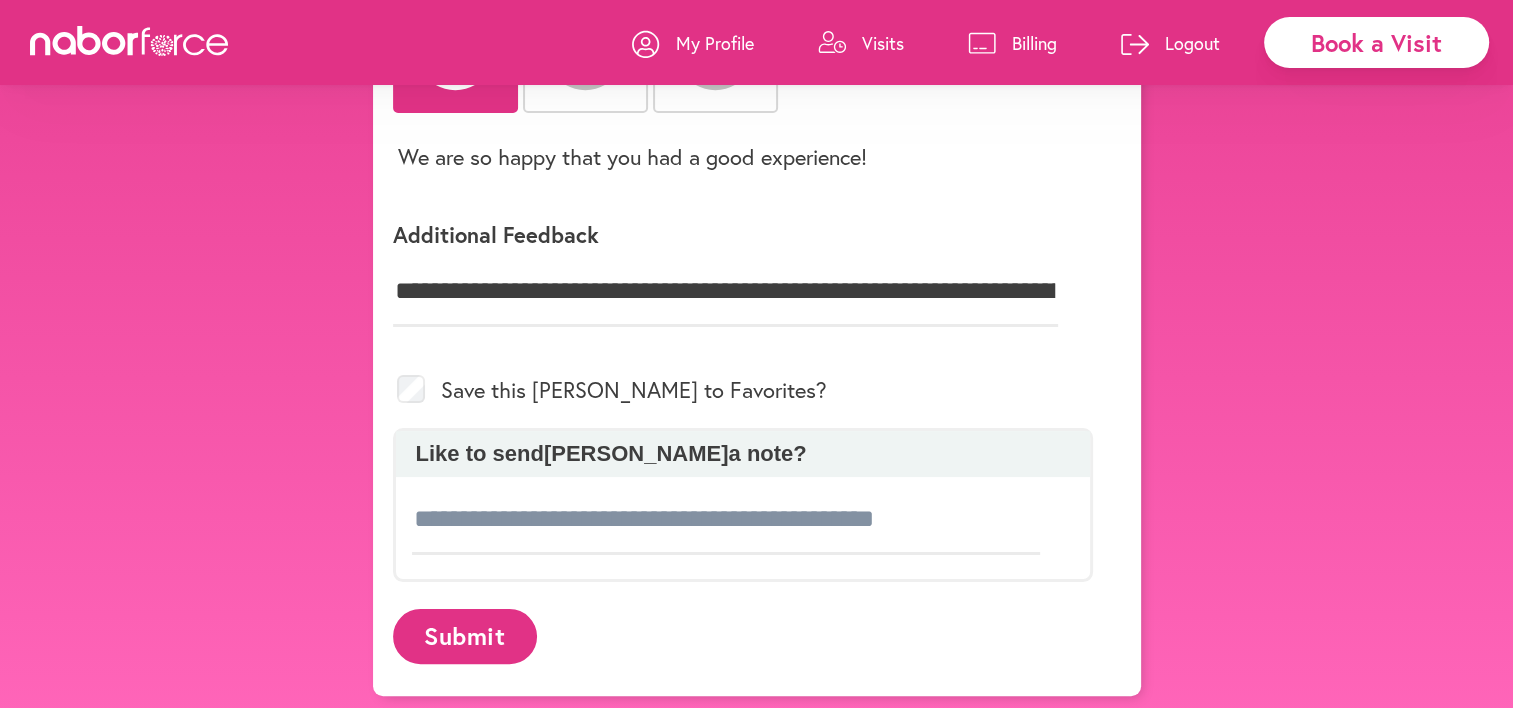 click on "**********" 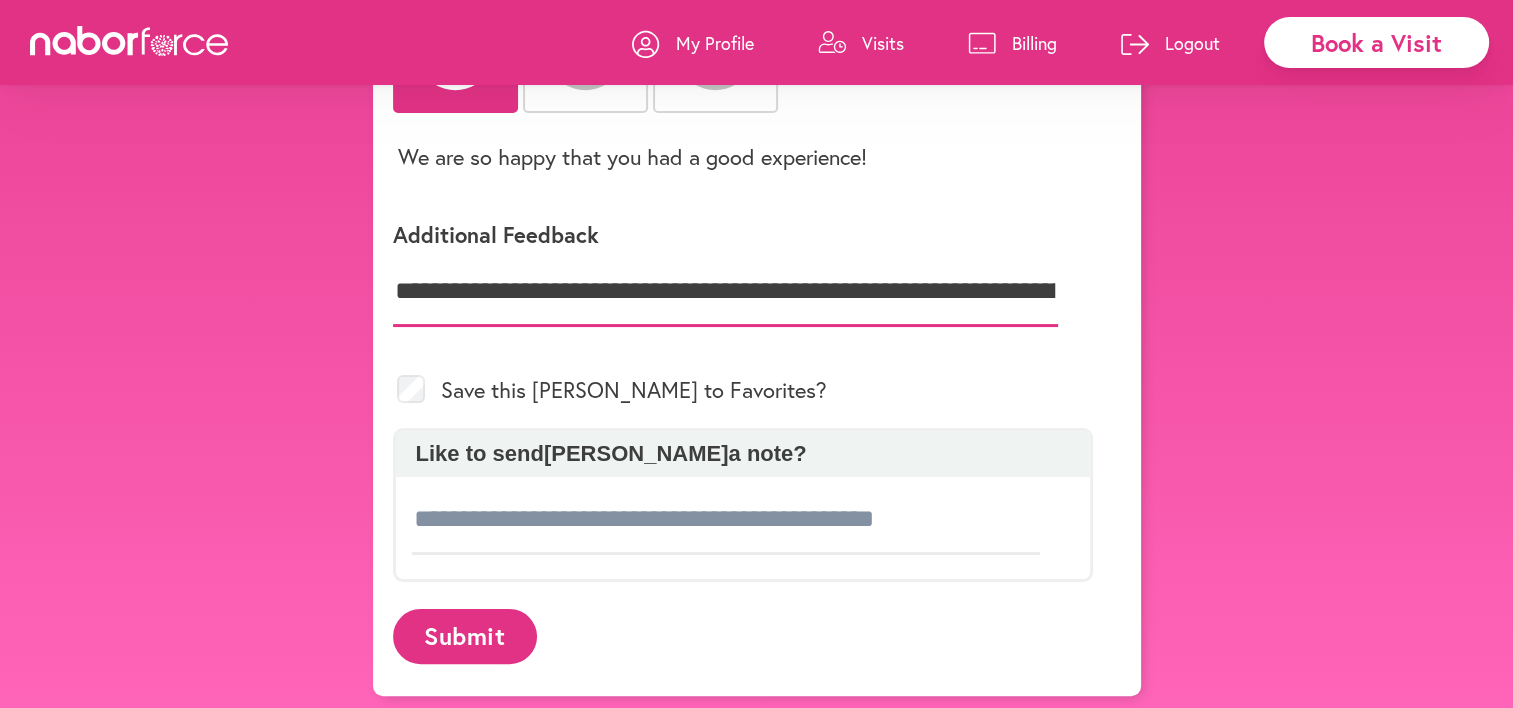 click on "**********" at bounding box center (725, 291) 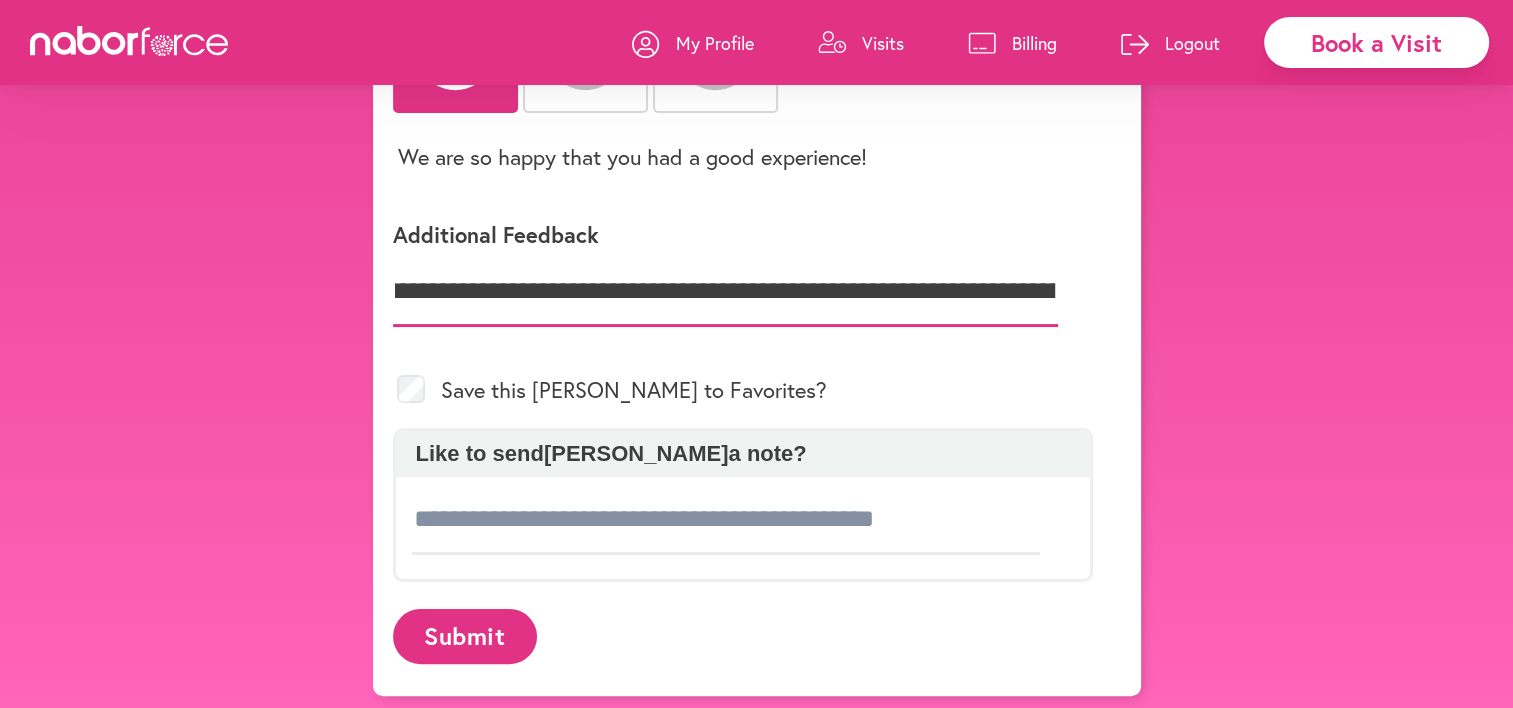 scroll, scrollTop: 0, scrollLeft: 480, axis: horizontal 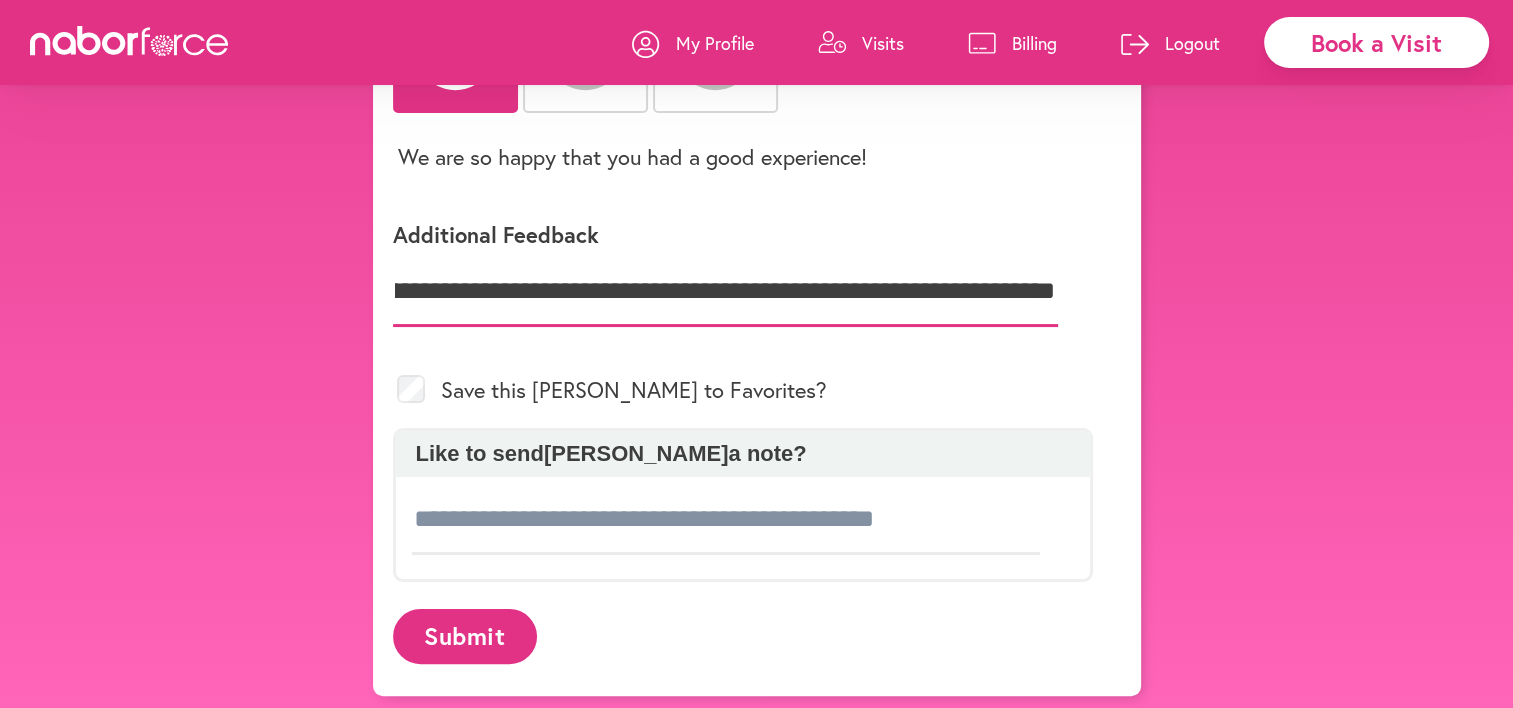 type on "**********" 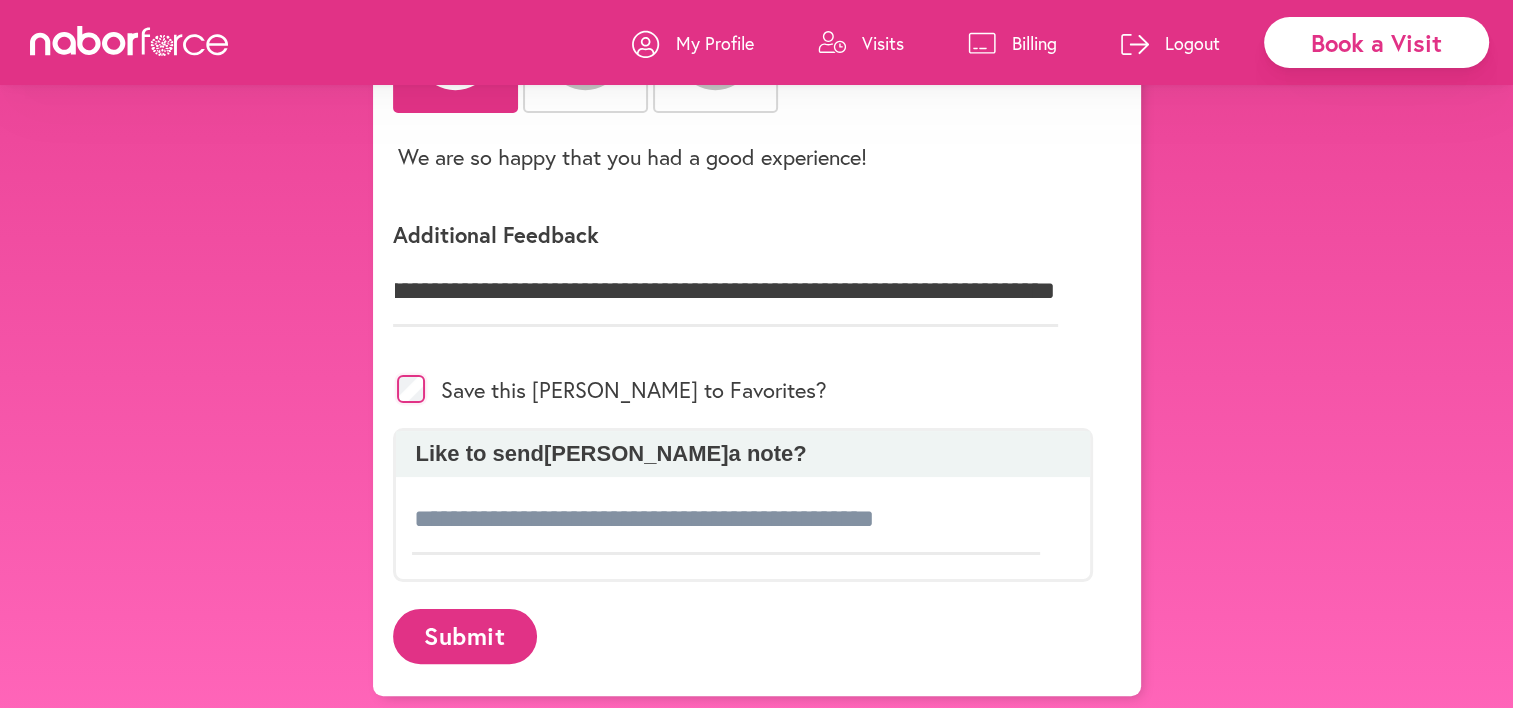 scroll, scrollTop: 0, scrollLeft: 0, axis: both 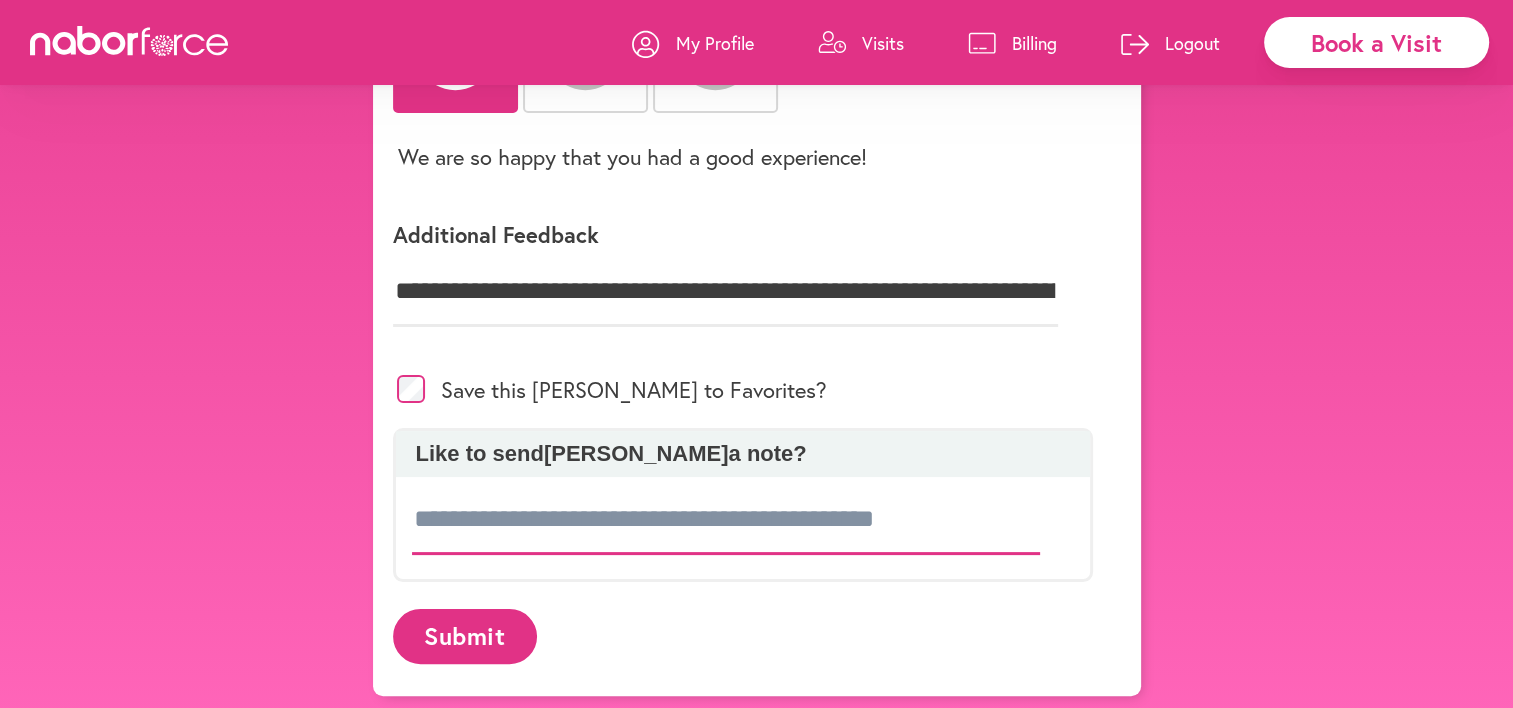 click at bounding box center [726, 520] 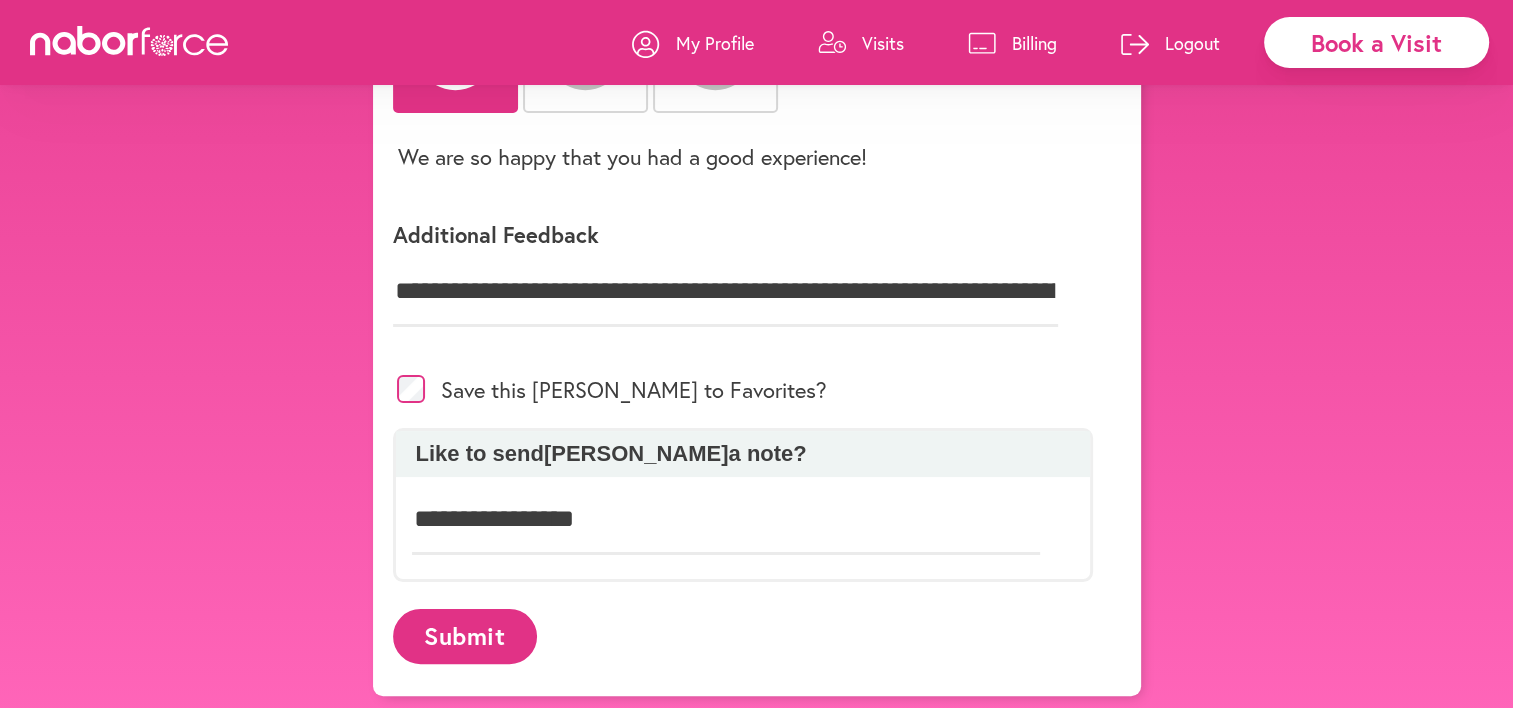 click on "Submit" 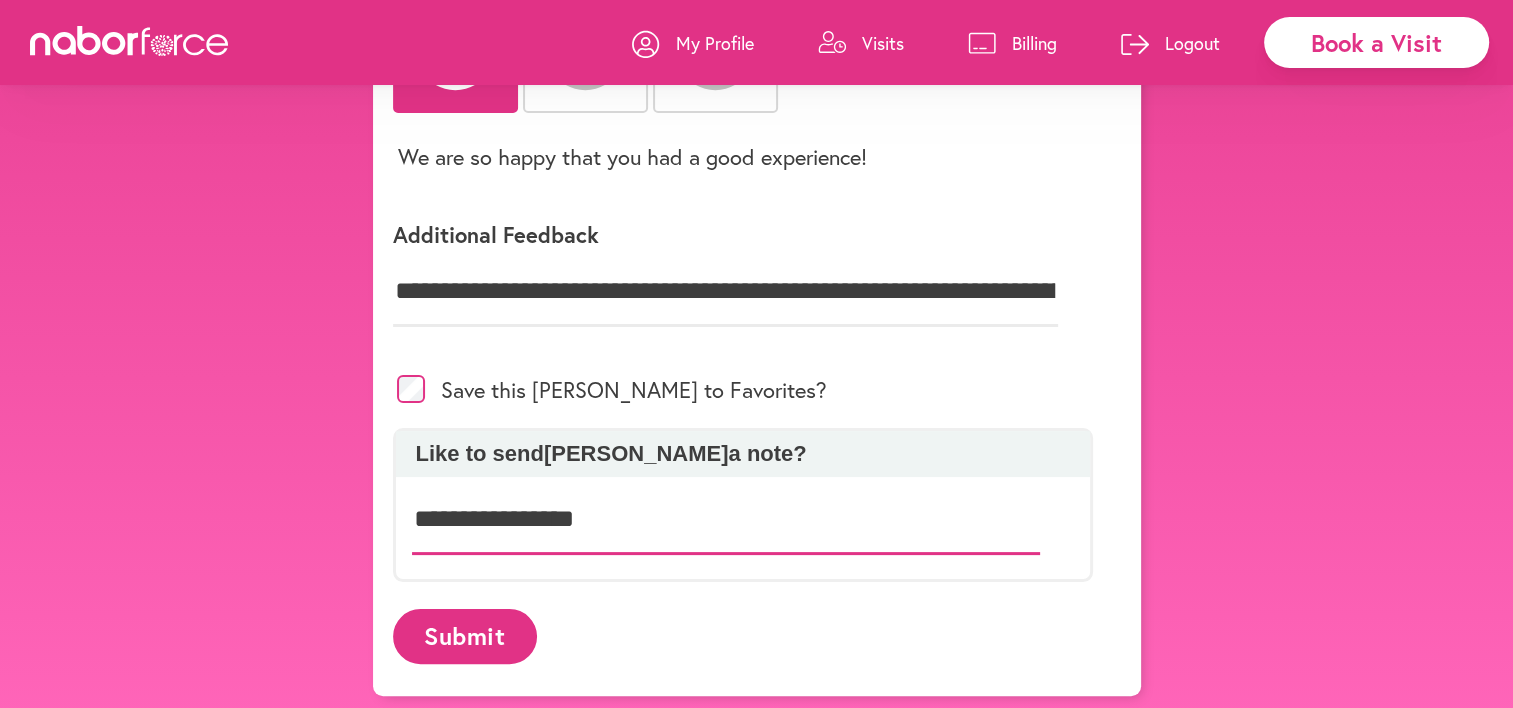 click on "**********" at bounding box center [726, 520] 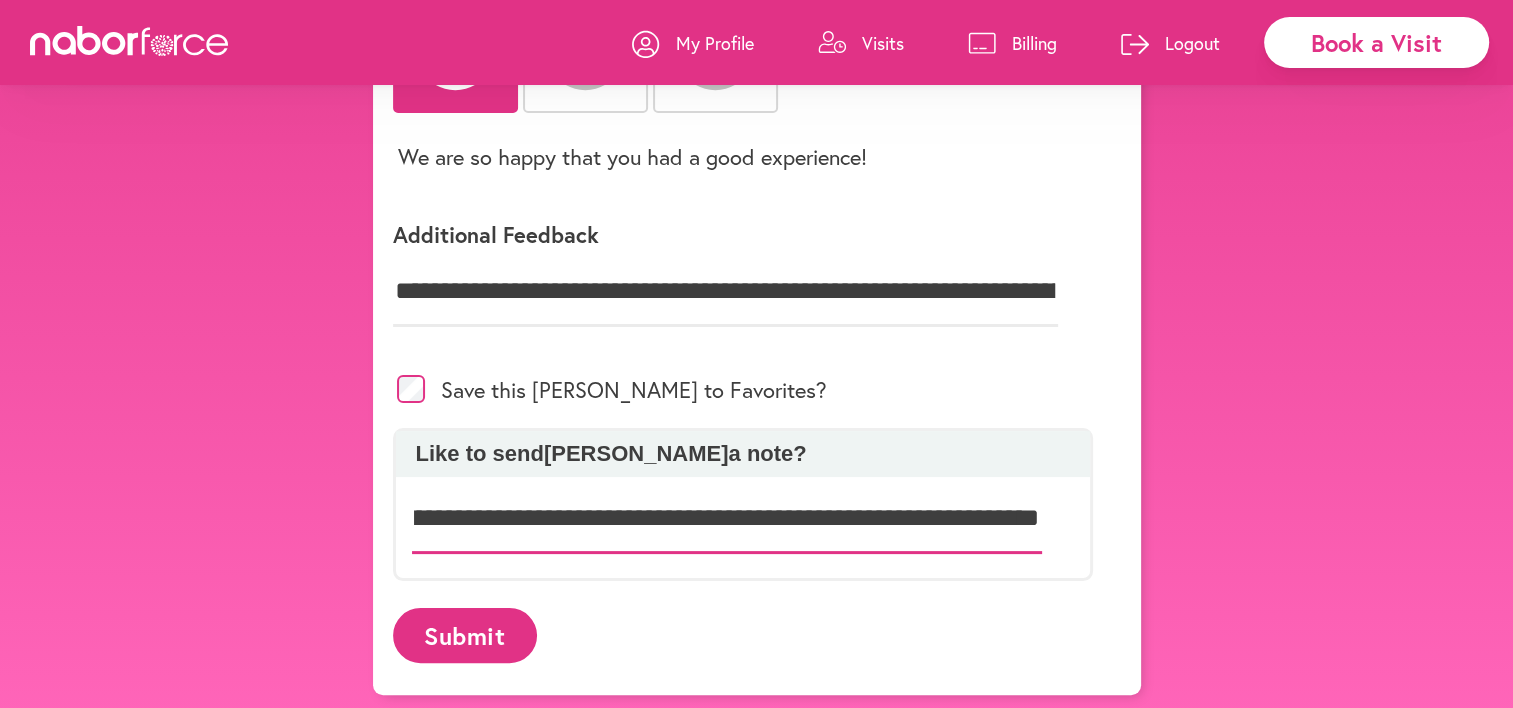 scroll, scrollTop: 0, scrollLeft: 1553, axis: horizontal 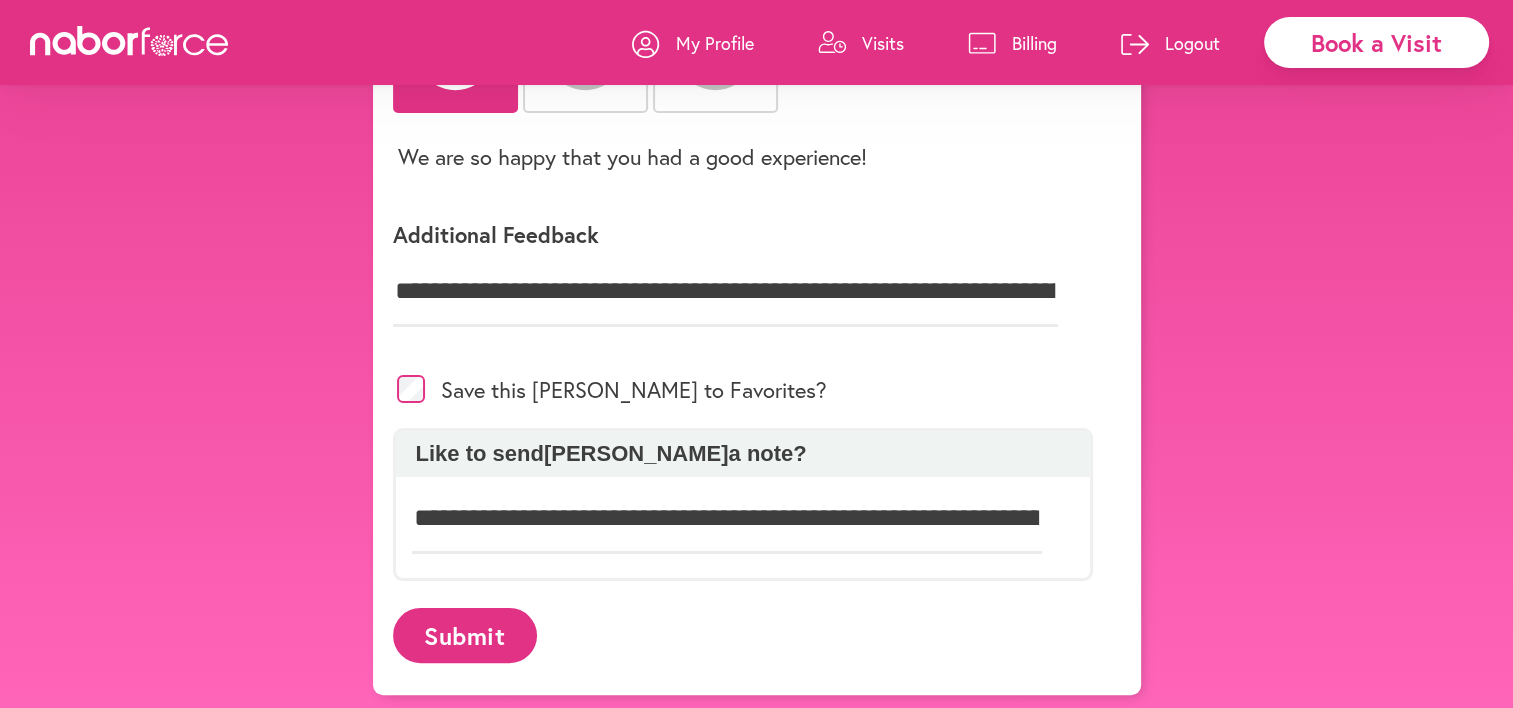 click on "Submit" at bounding box center [465, 635] 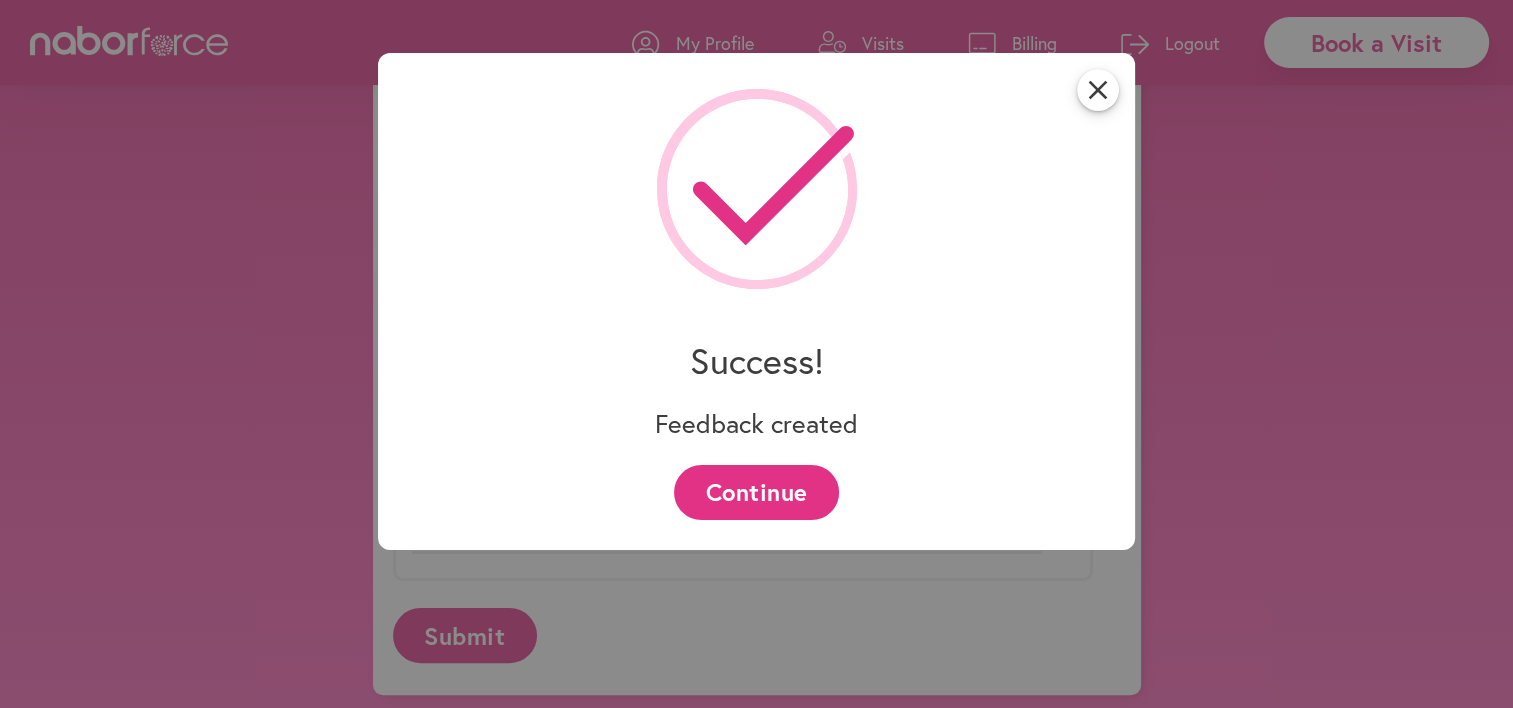 click on "Continue" at bounding box center [756, 492] 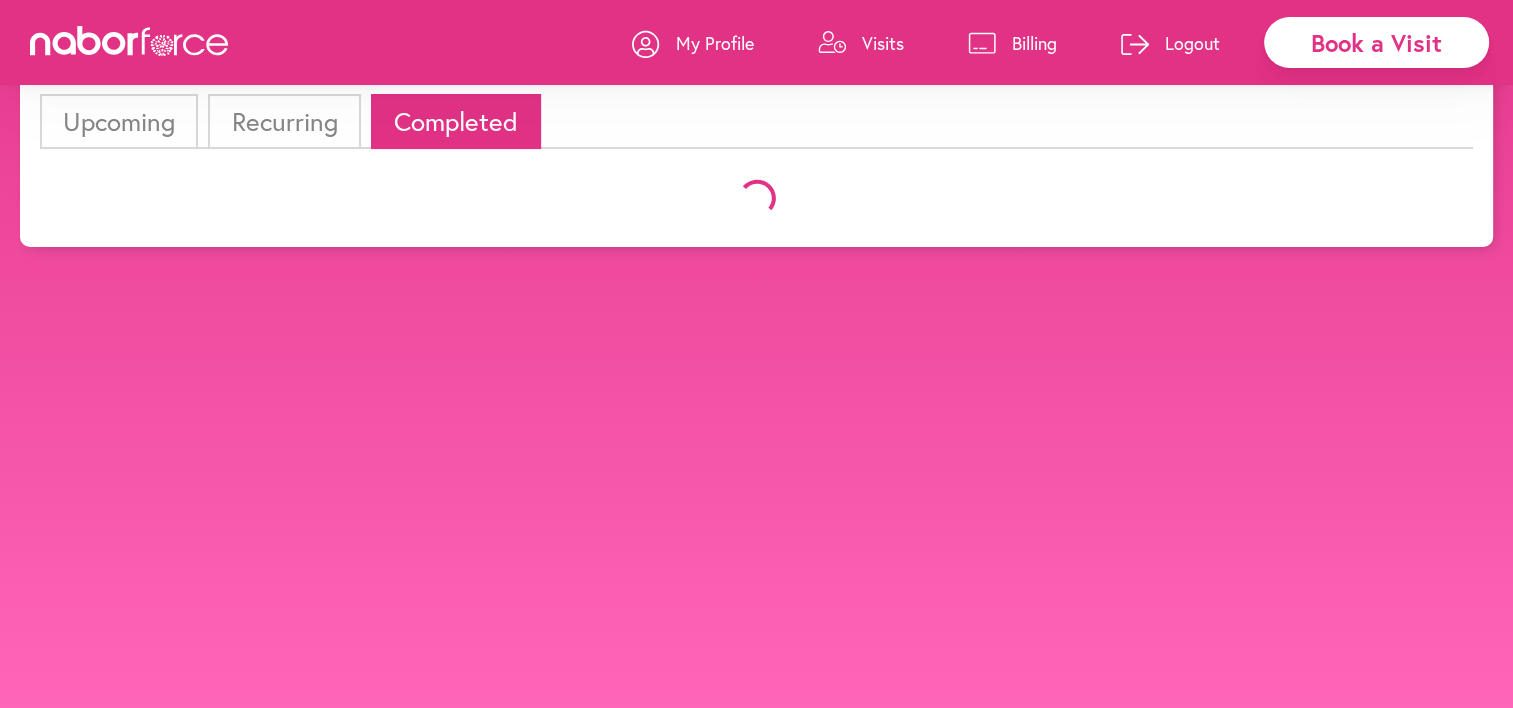 scroll, scrollTop: 0, scrollLeft: 0, axis: both 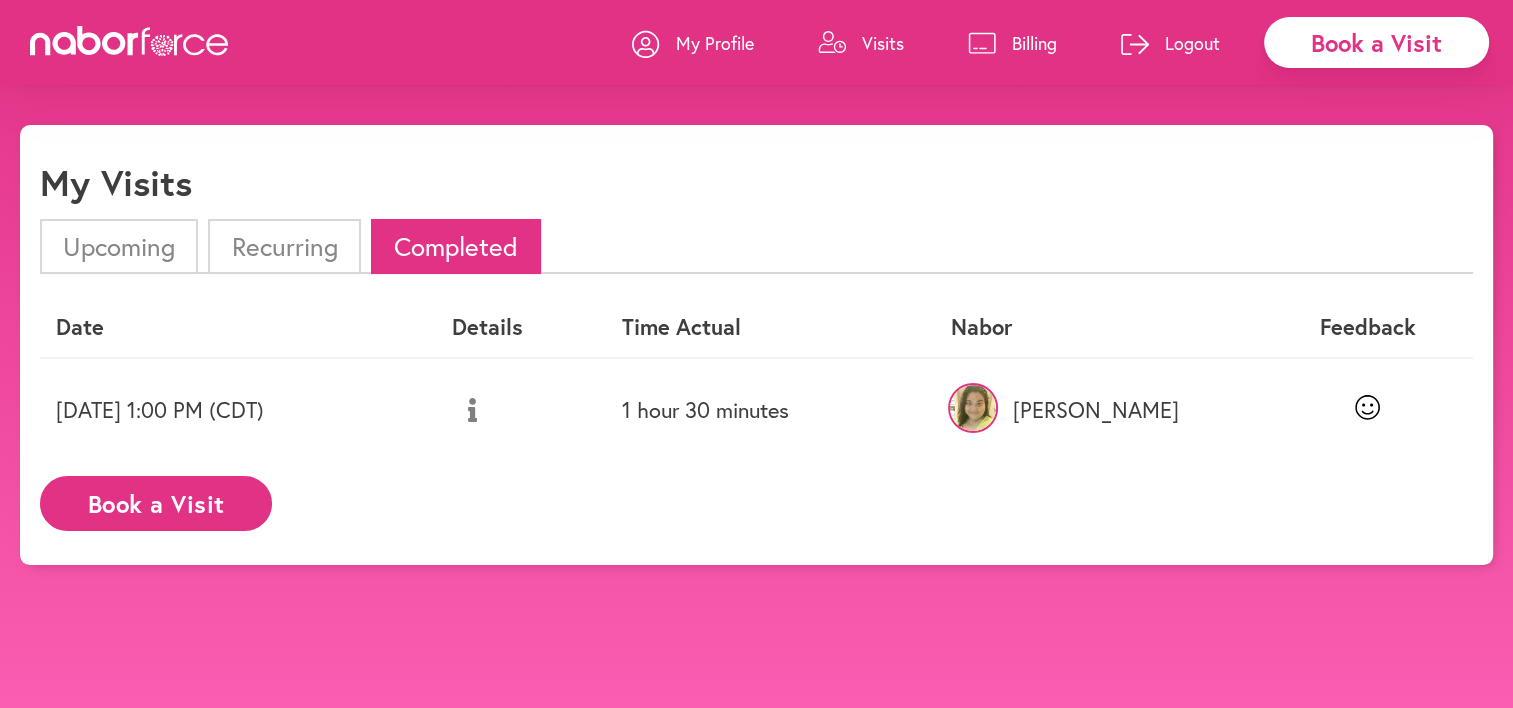 click 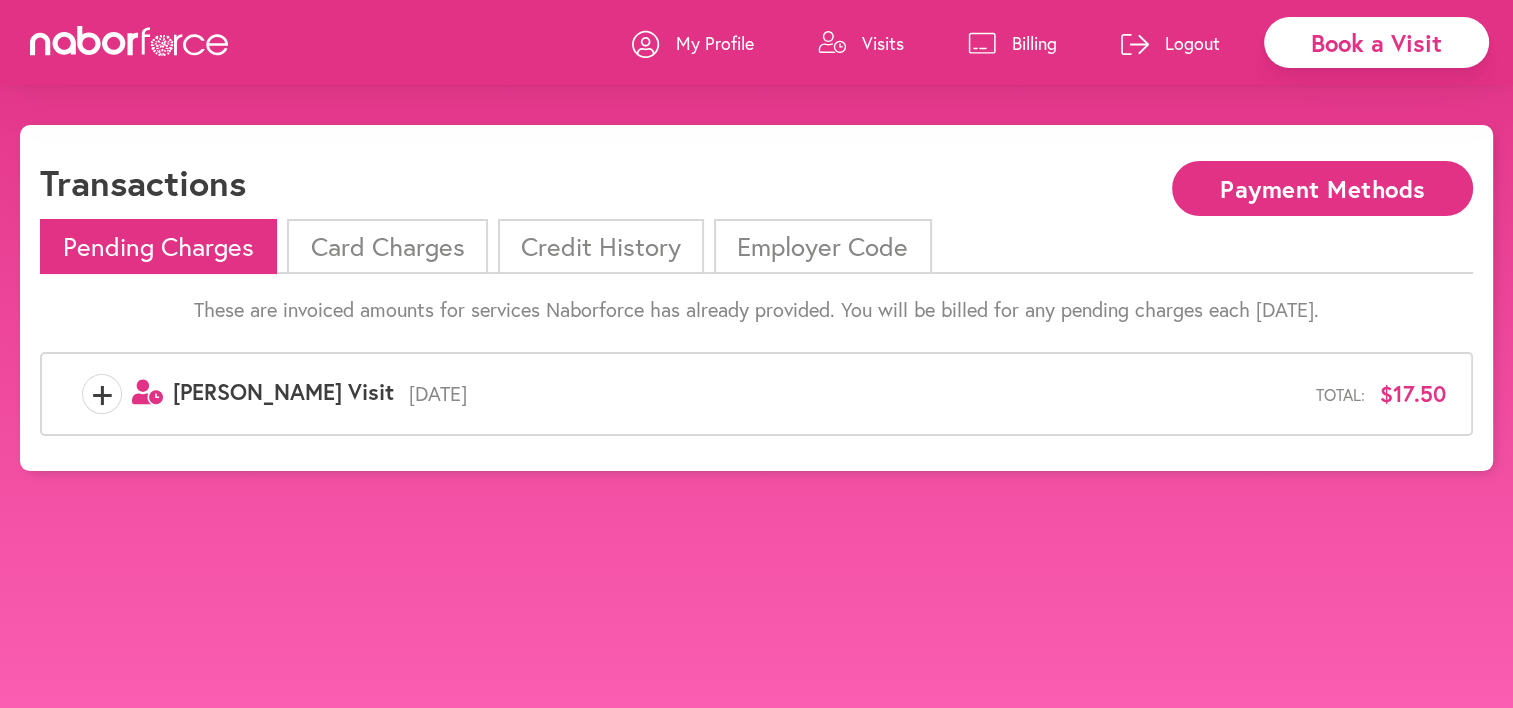 click on "+" at bounding box center (102, 394) 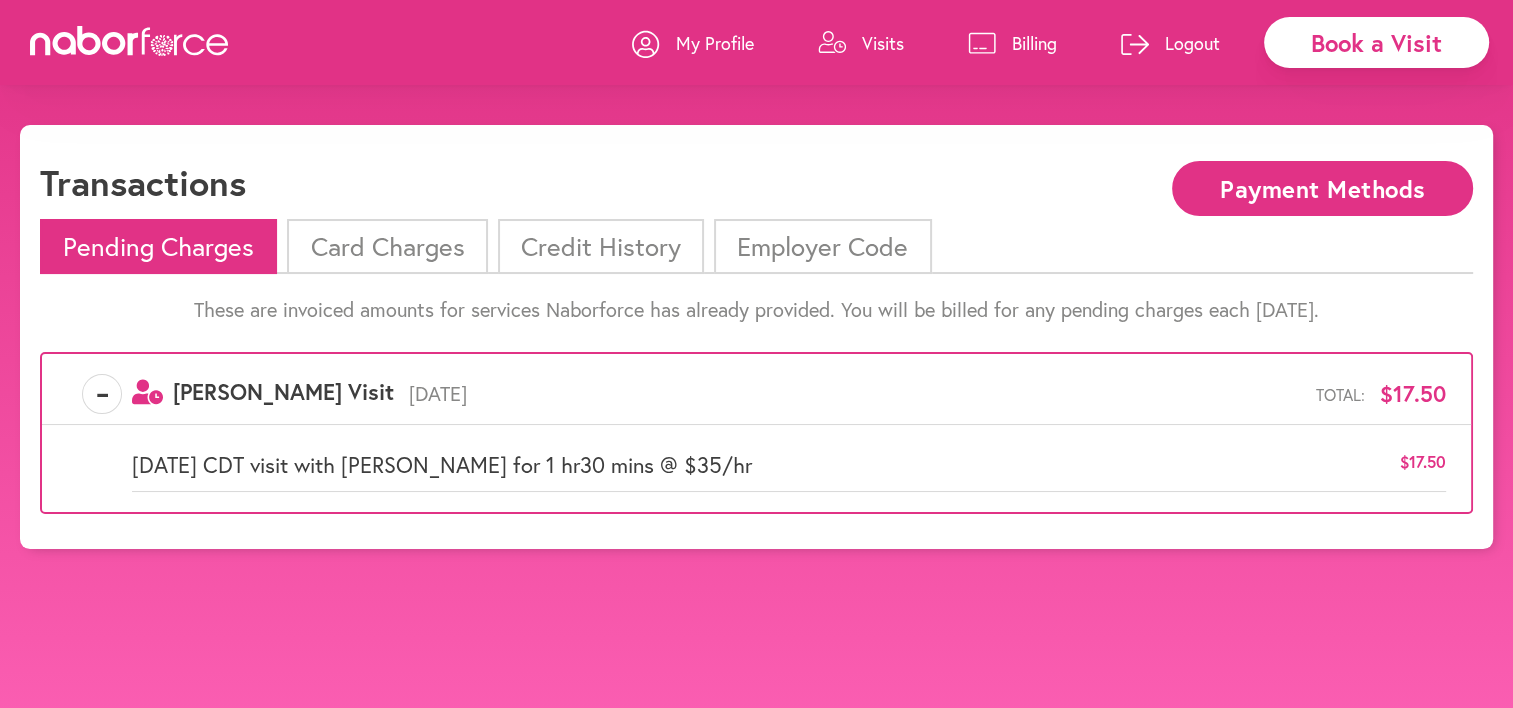 click on "-" at bounding box center [102, 394] 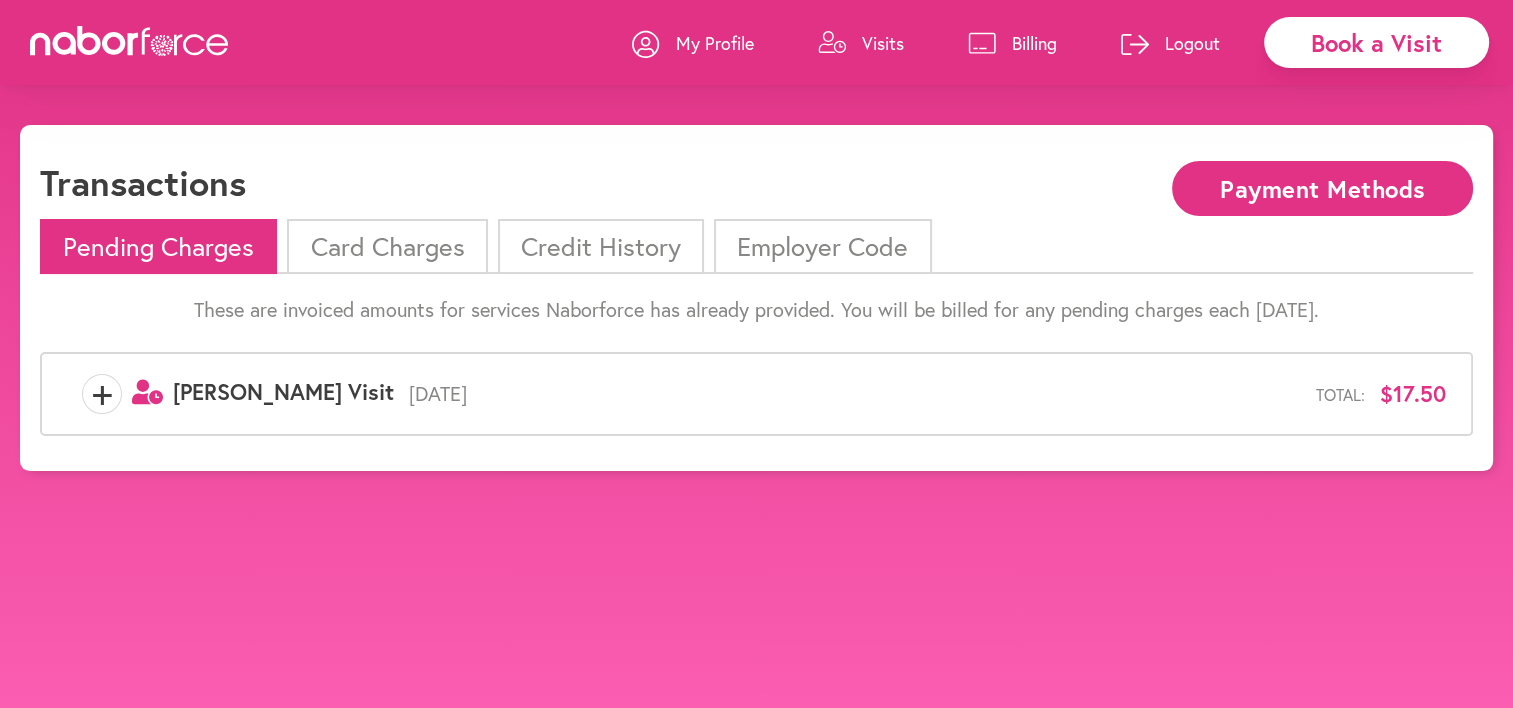 click on "Card Charges" at bounding box center (387, 246) 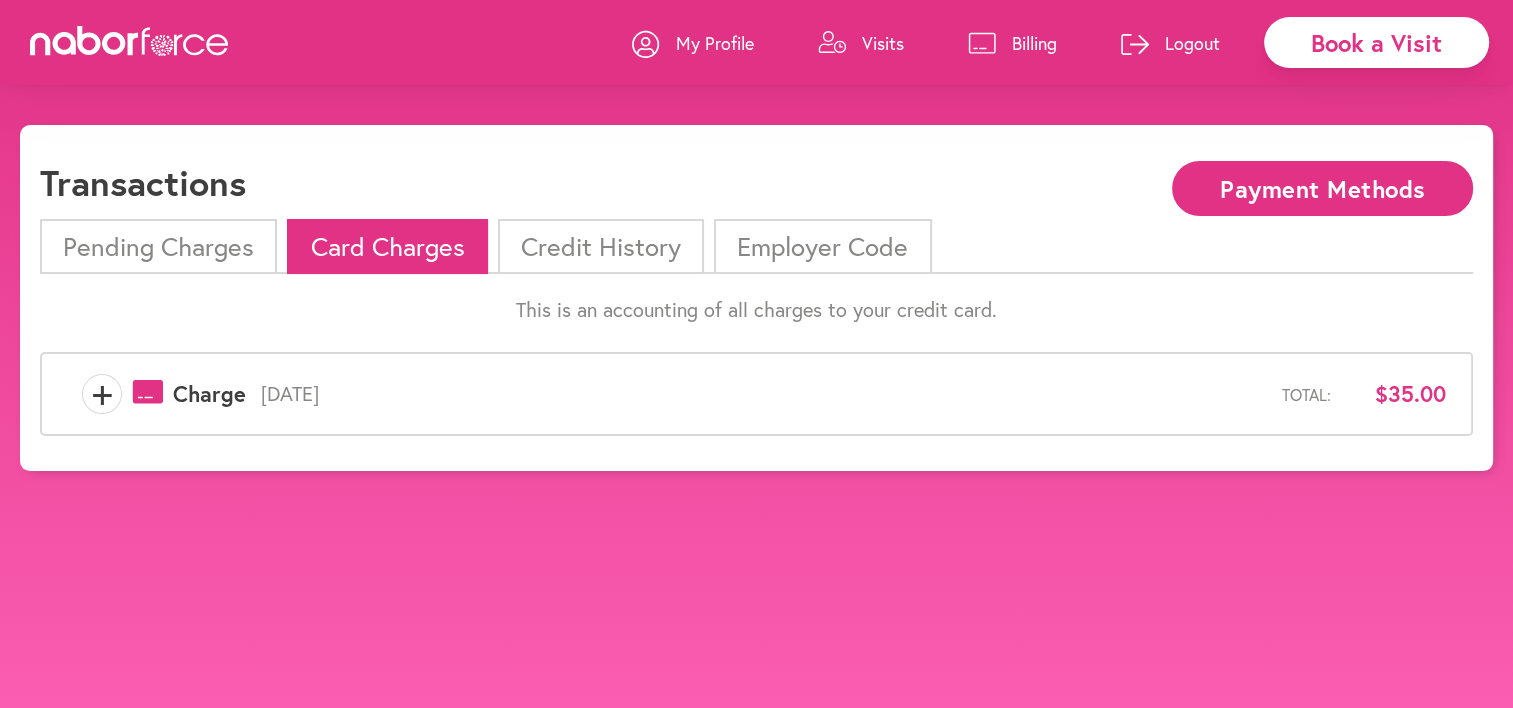 click on "Logout" at bounding box center (1192, 43) 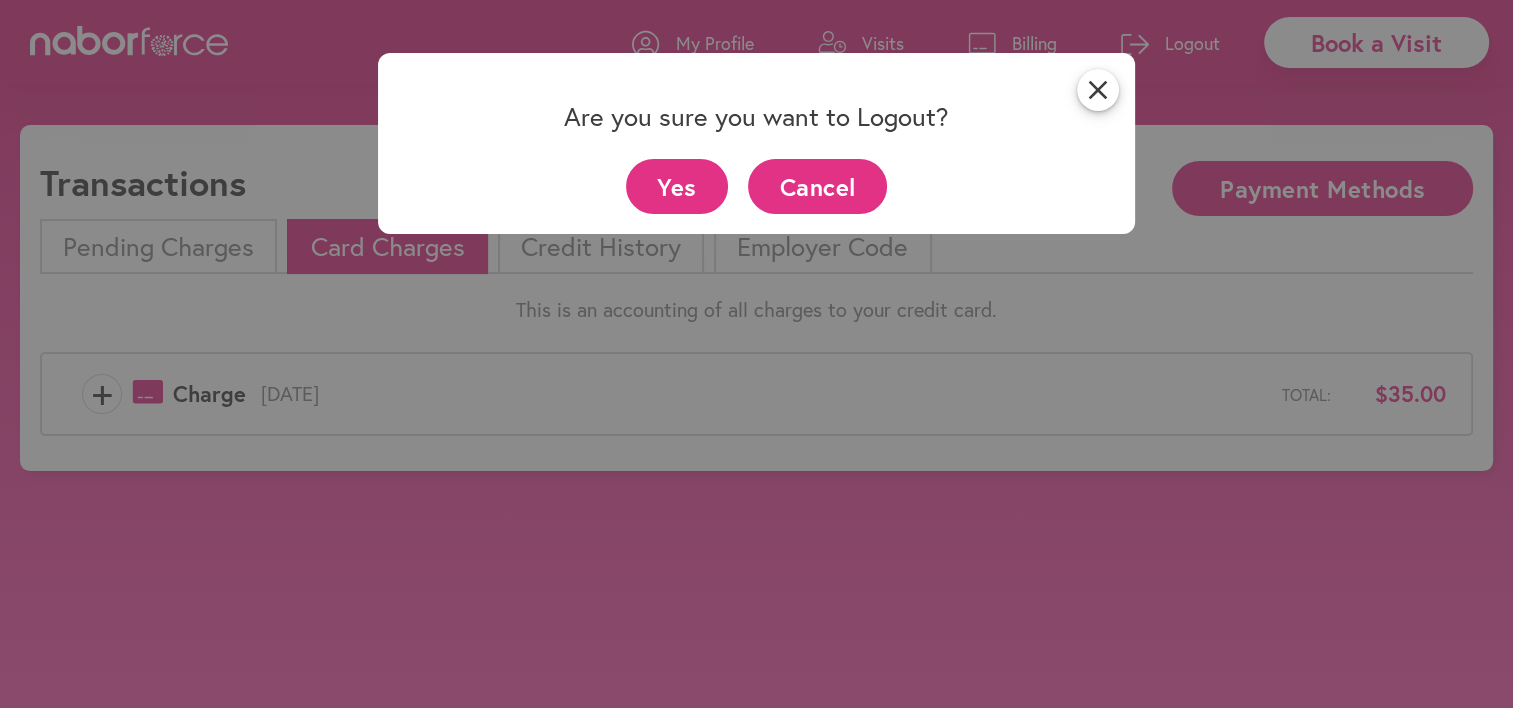 click on "Yes" at bounding box center [677, 186] 